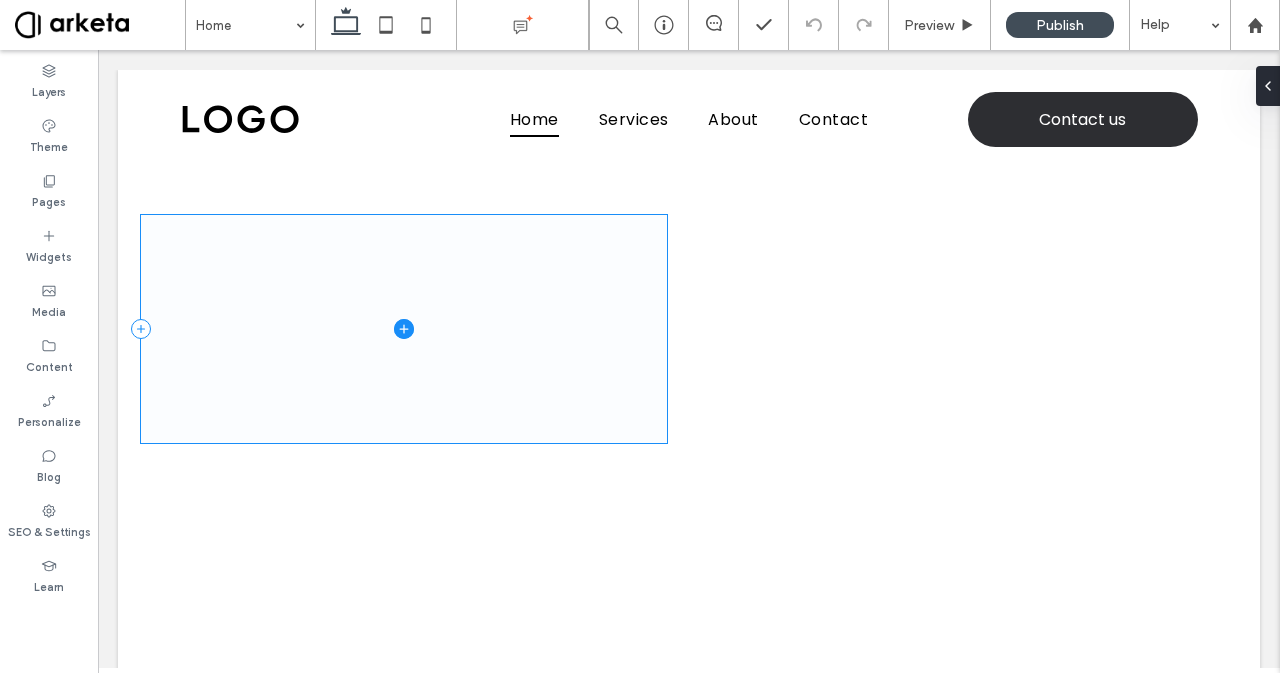 scroll, scrollTop: 0, scrollLeft: 0, axis: both 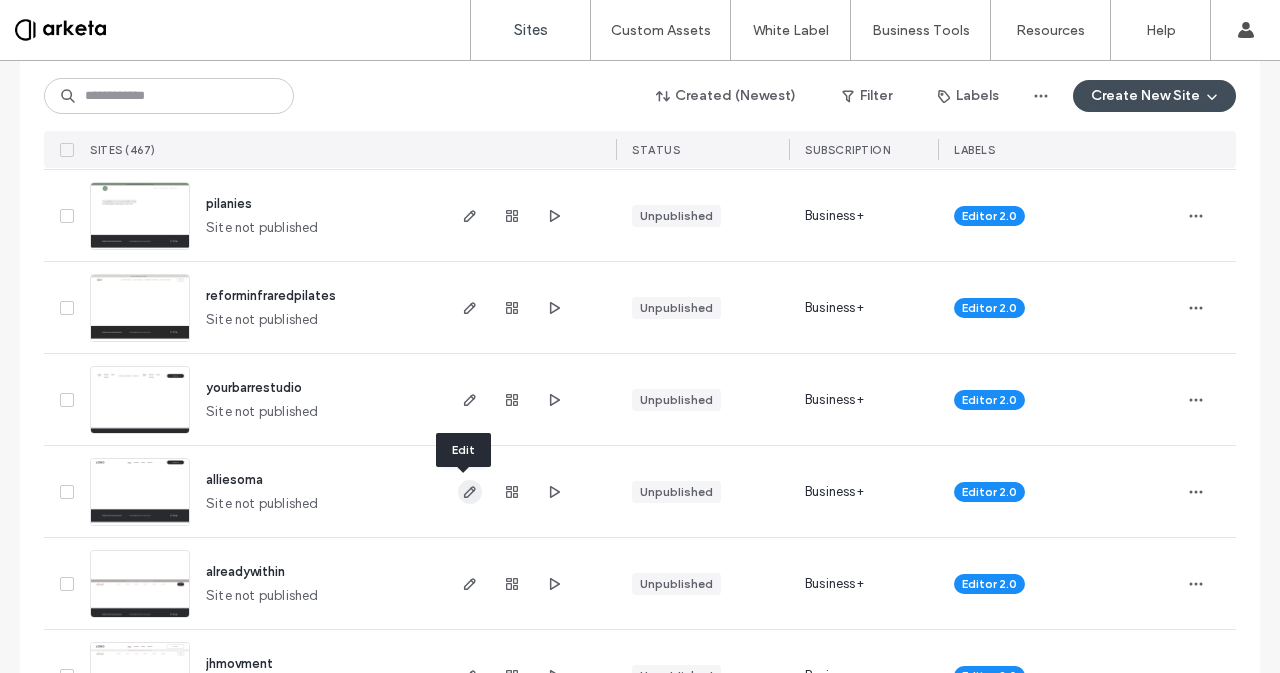 click 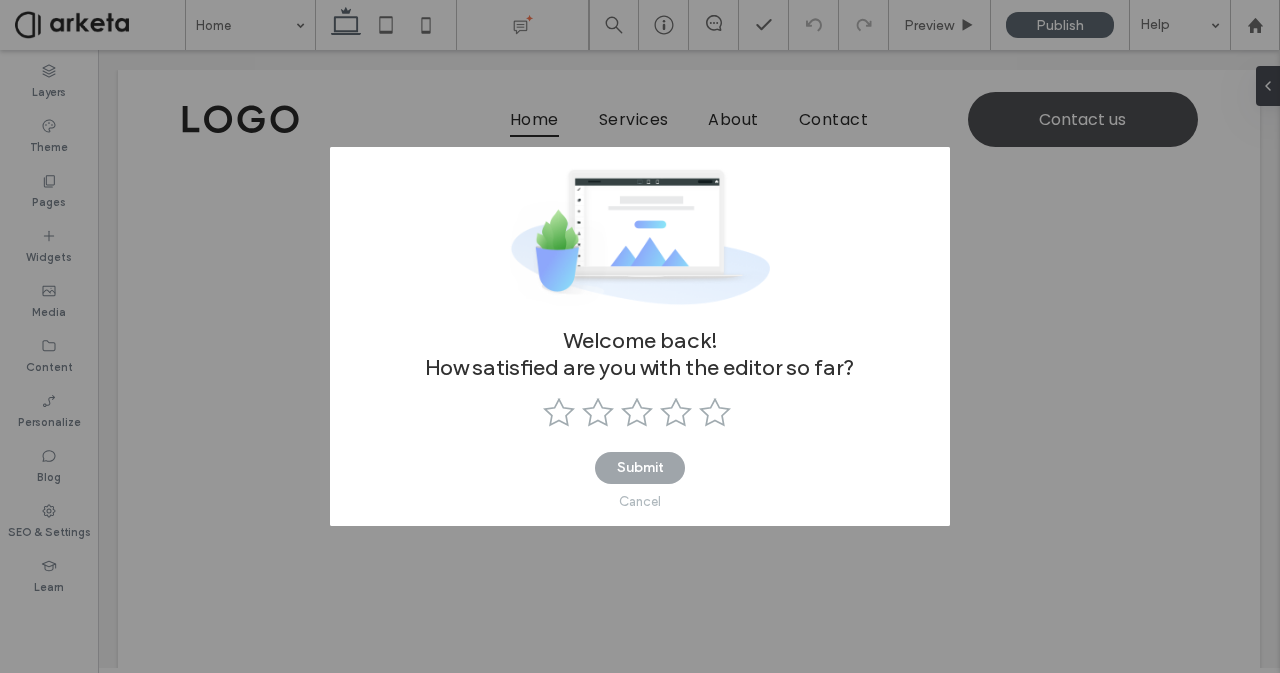 scroll, scrollTop: 0, scrollLeft: 0, axis: both 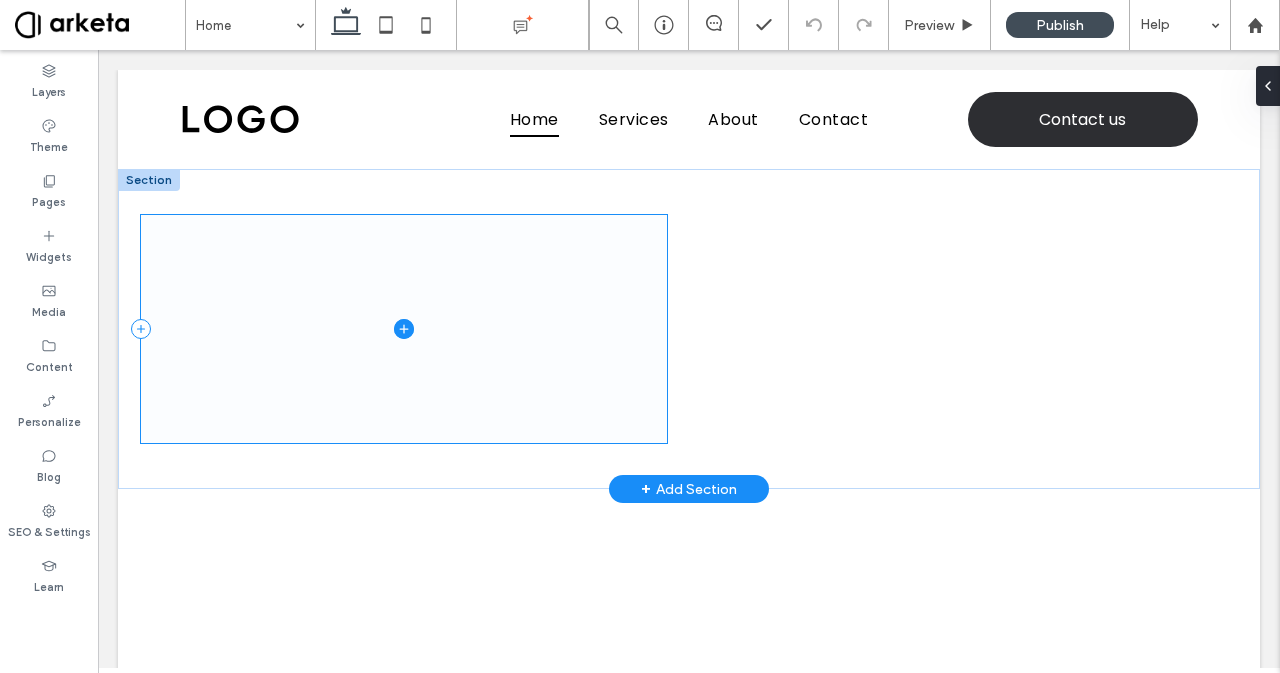 click at bounding box center [404, 329] 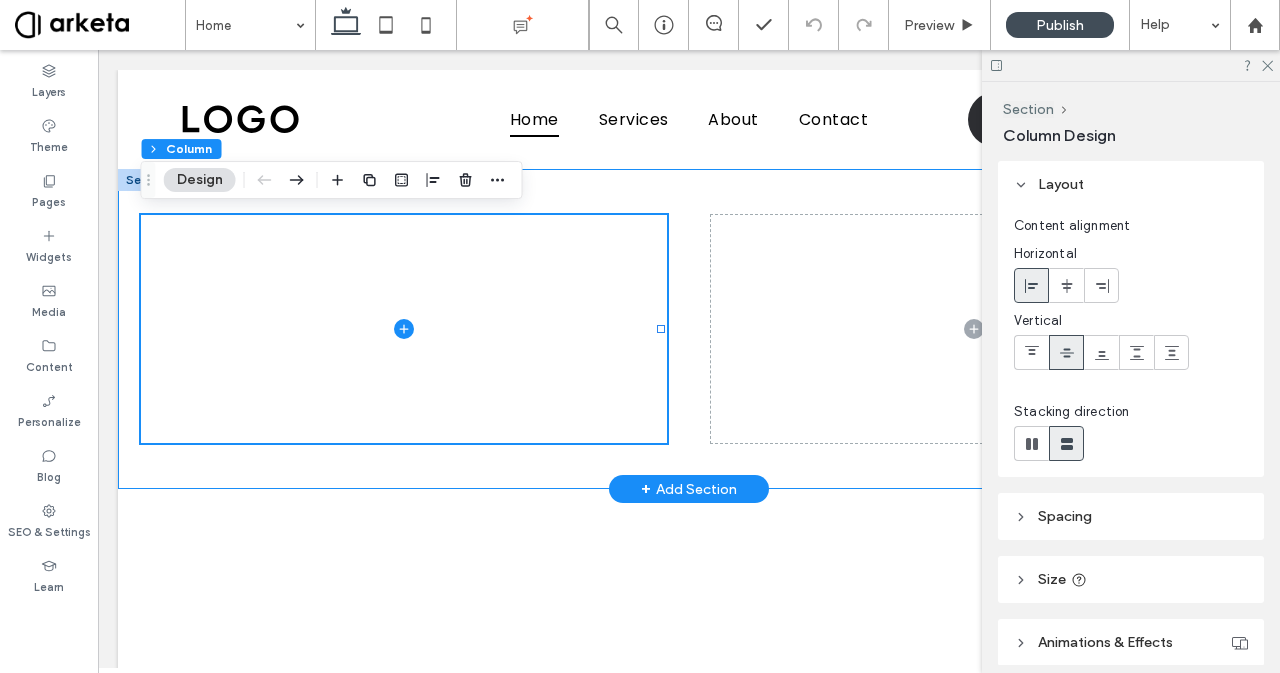 click at bounding box center [689, 329] 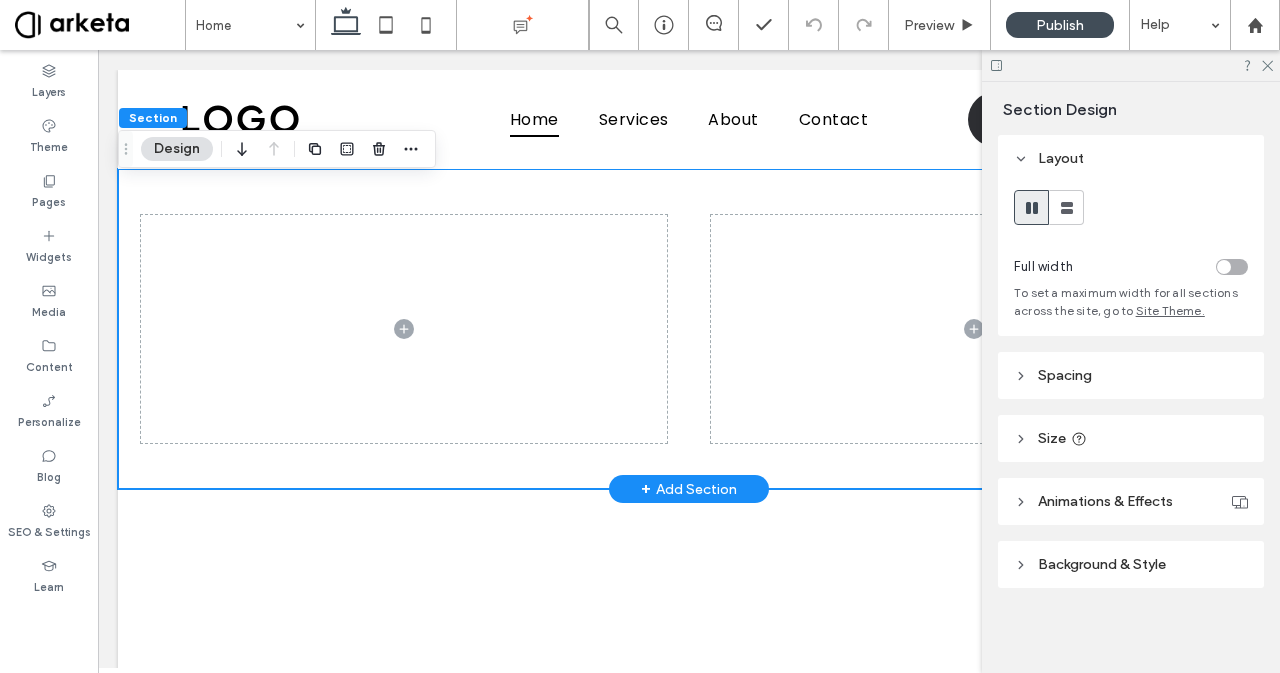 click at bounding box center (689, 329) 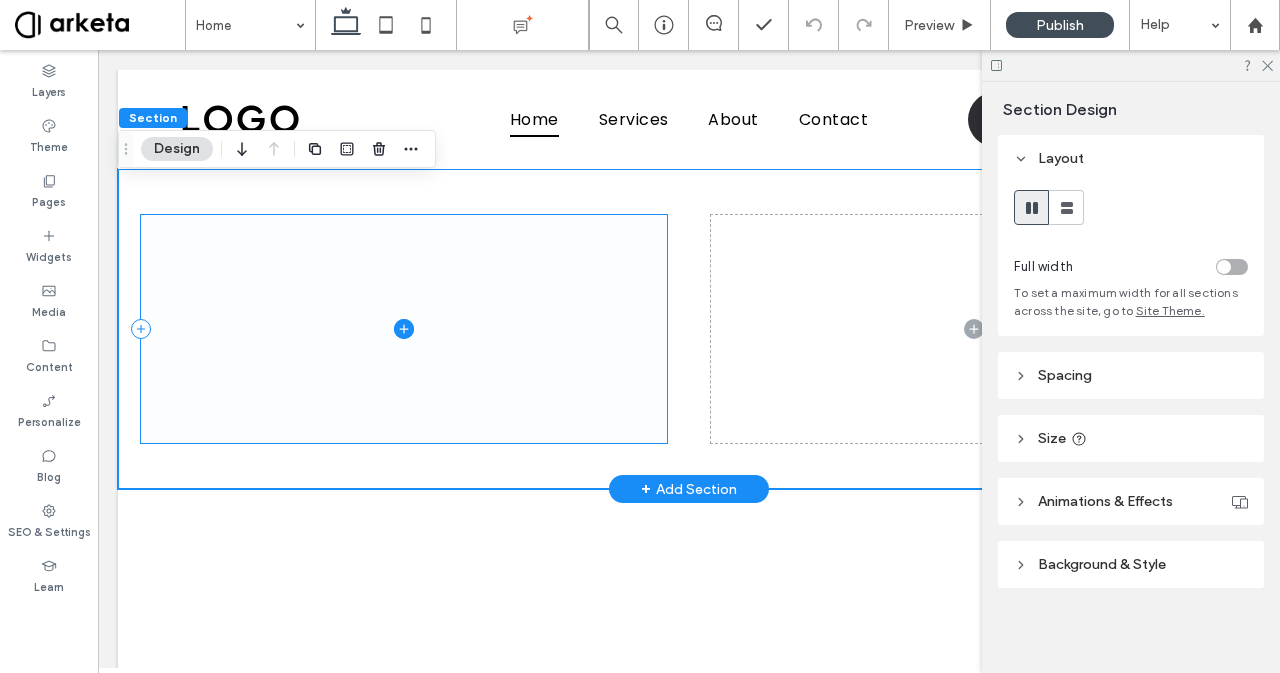 scroll, scrollTop: 322, scrollLeft: 0, axis: vertical 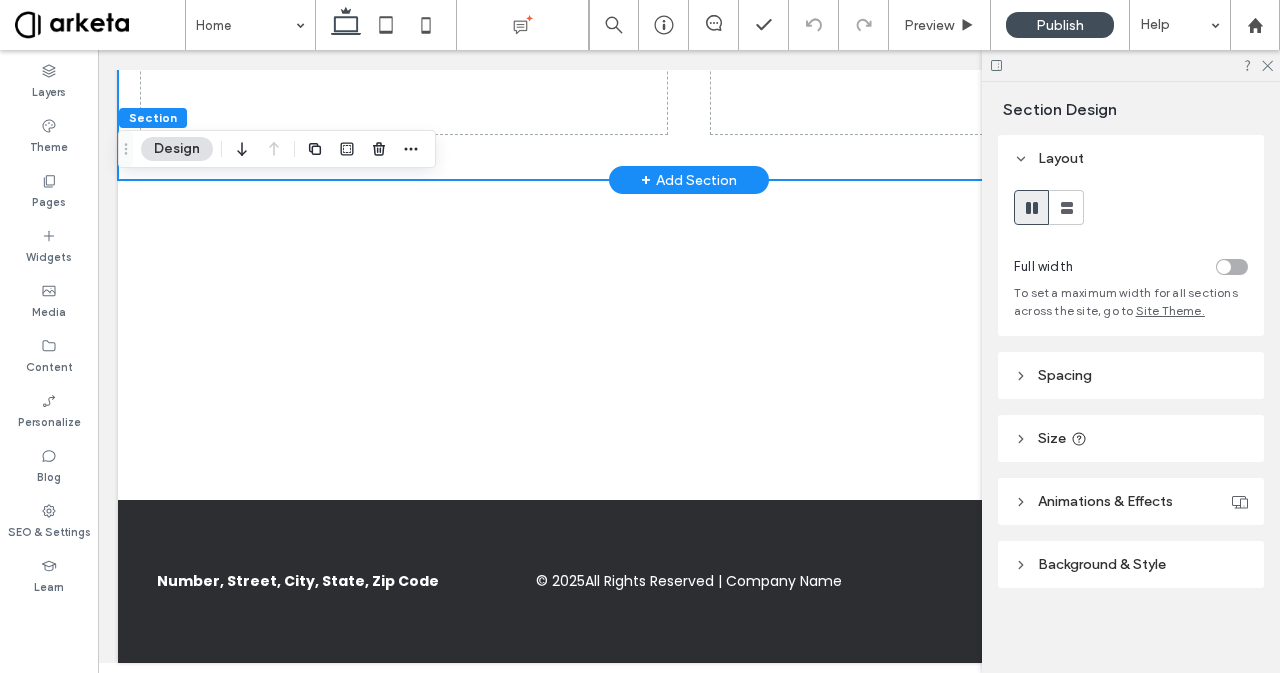 click at bounding box center [100, 25] 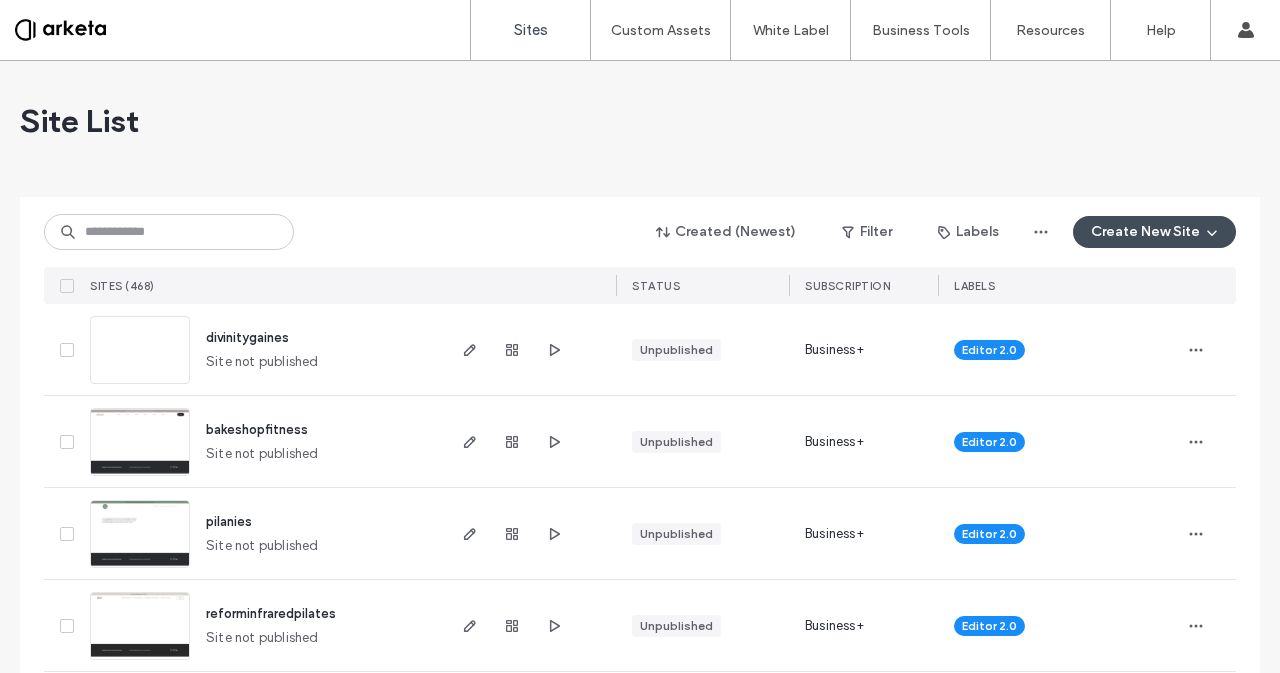 scroll, scrollTop: 0, scrollLeft: 0, axis: both 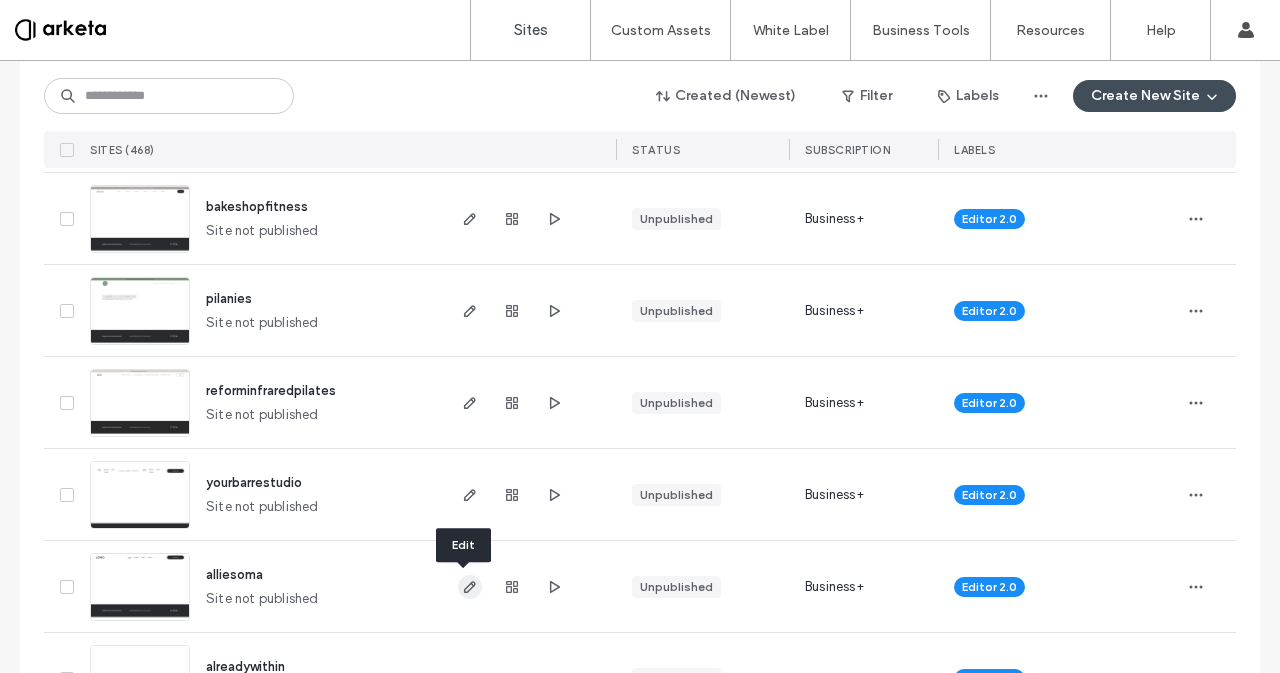 click 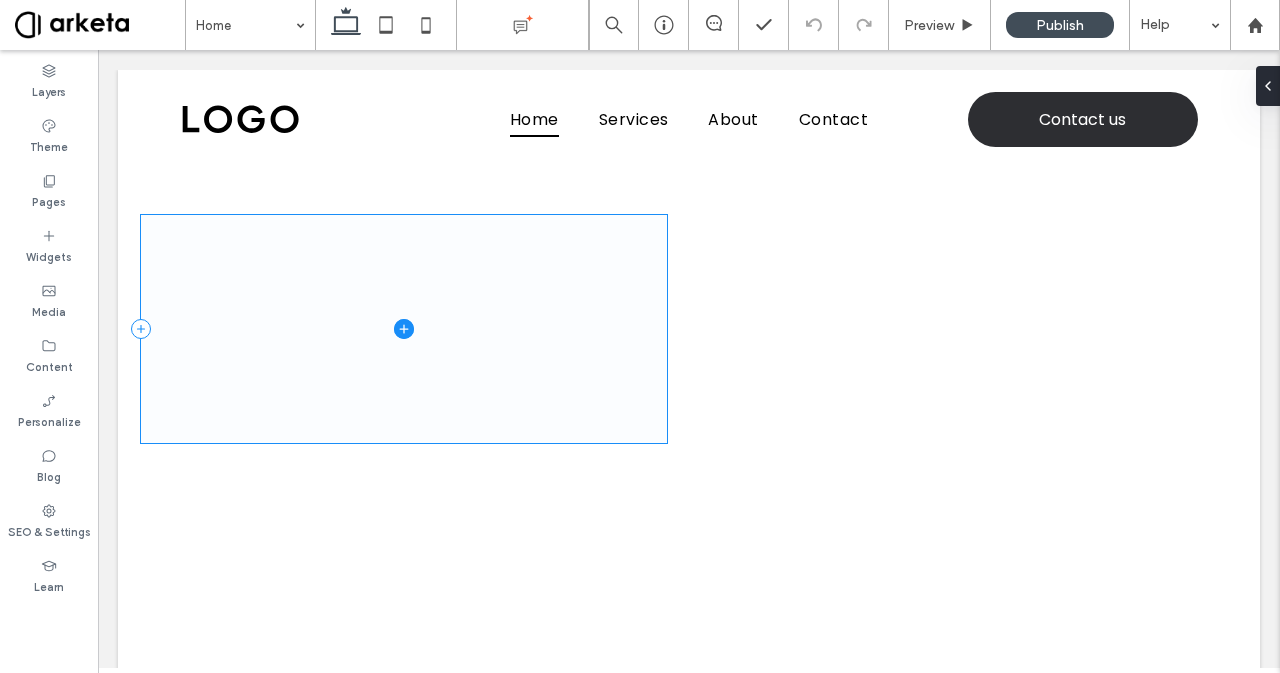 scroll, scrollTop: 0, scrollLeft: 0, axis: both 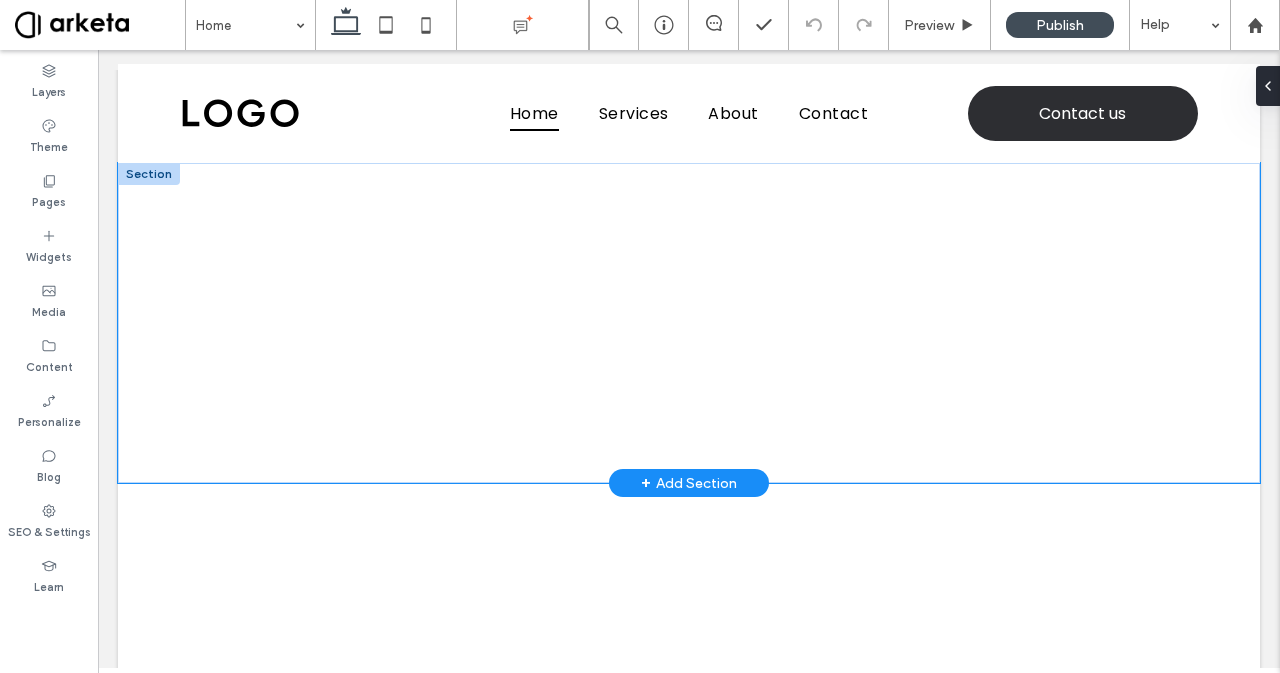 click at bounding box center [689, 323] 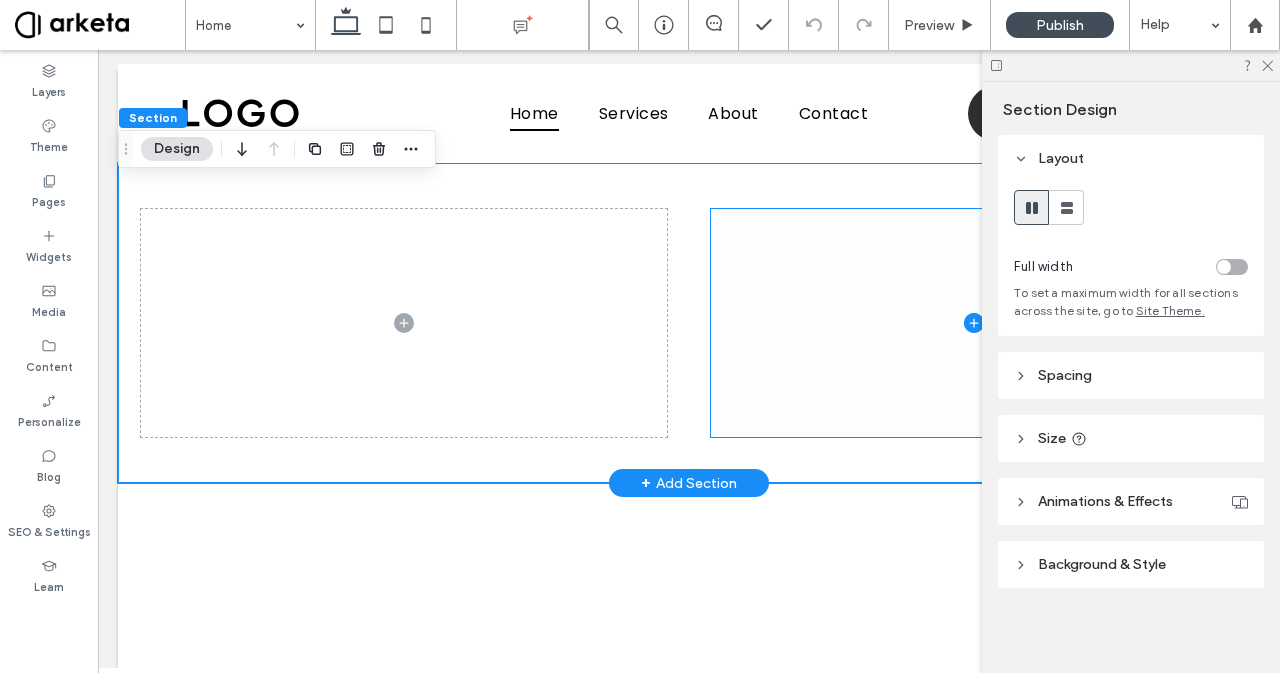 click at bounding box center (974, 323) 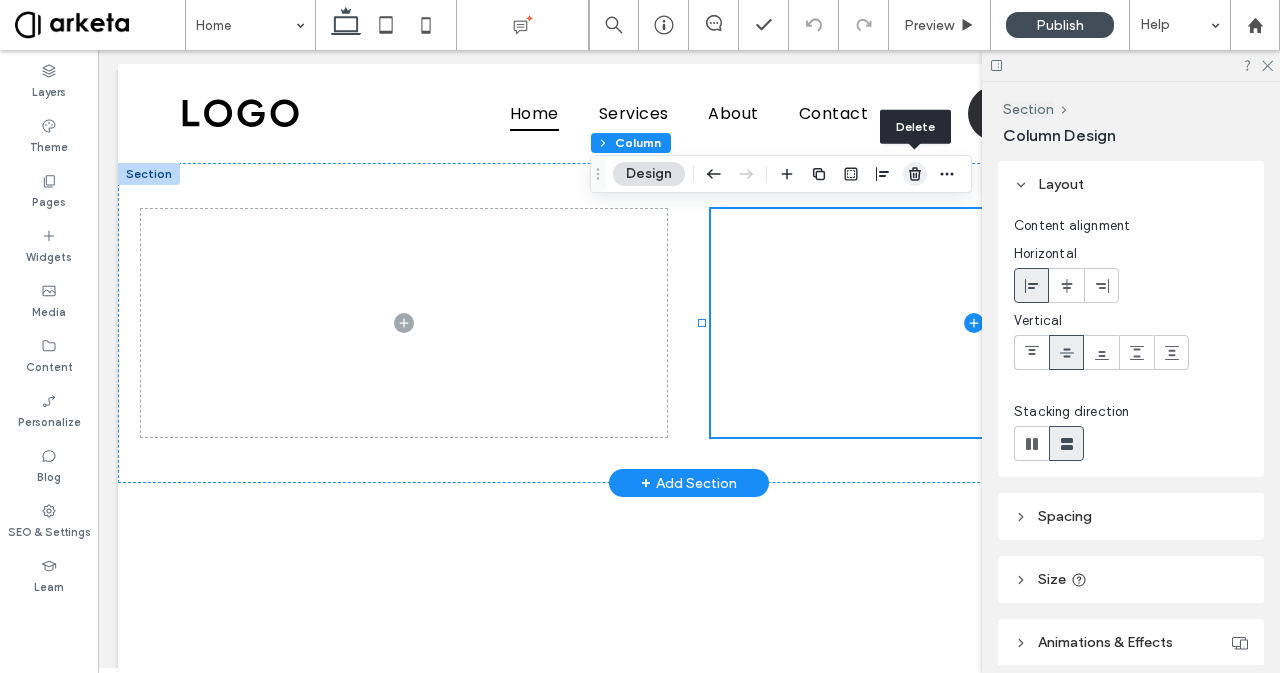 click 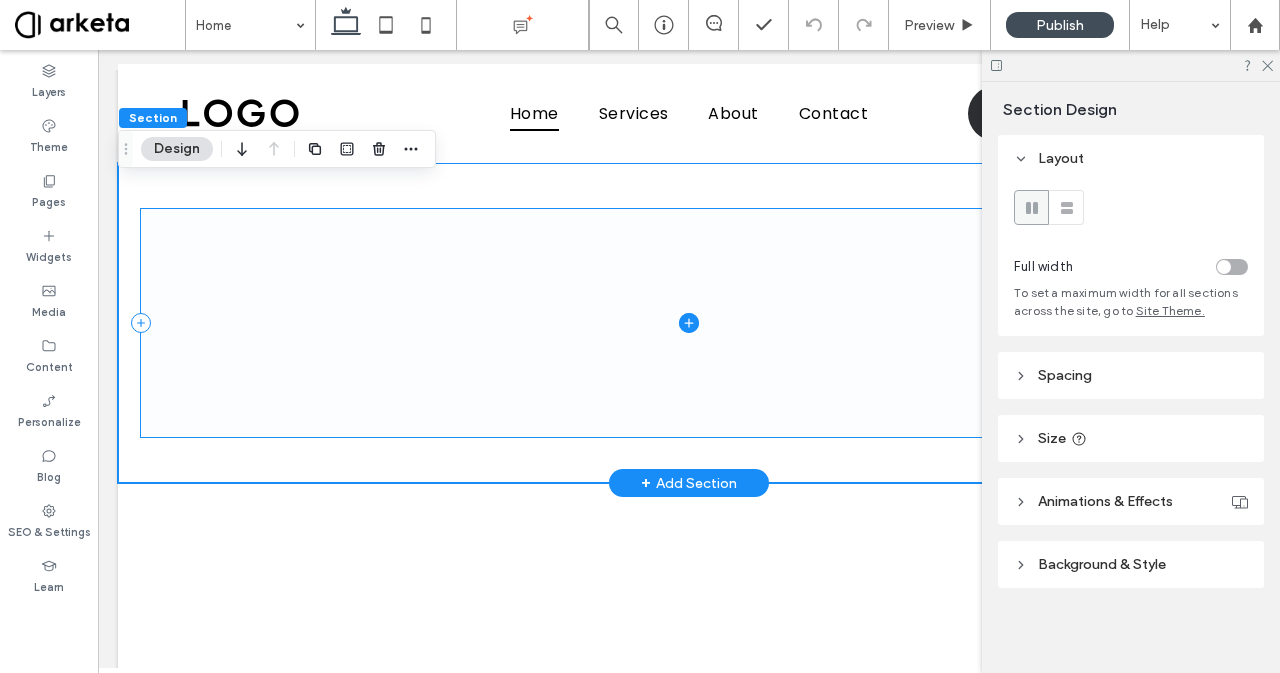 click at bounding box center [689, 323] 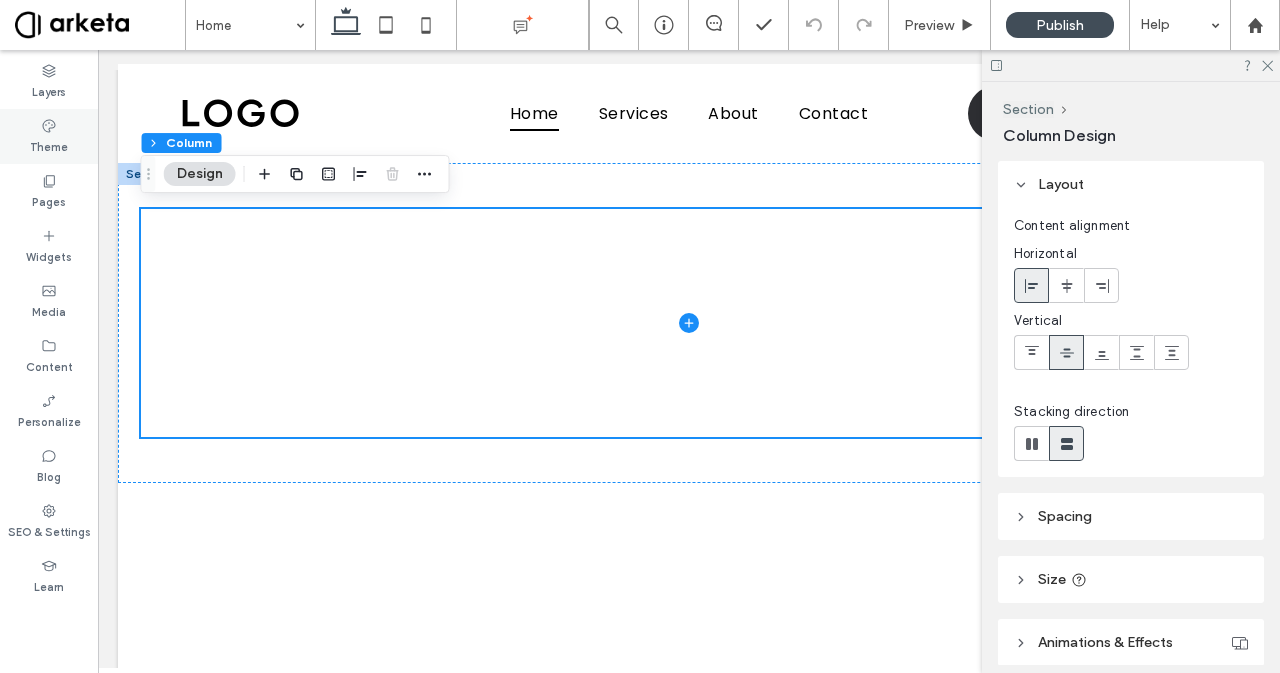 click 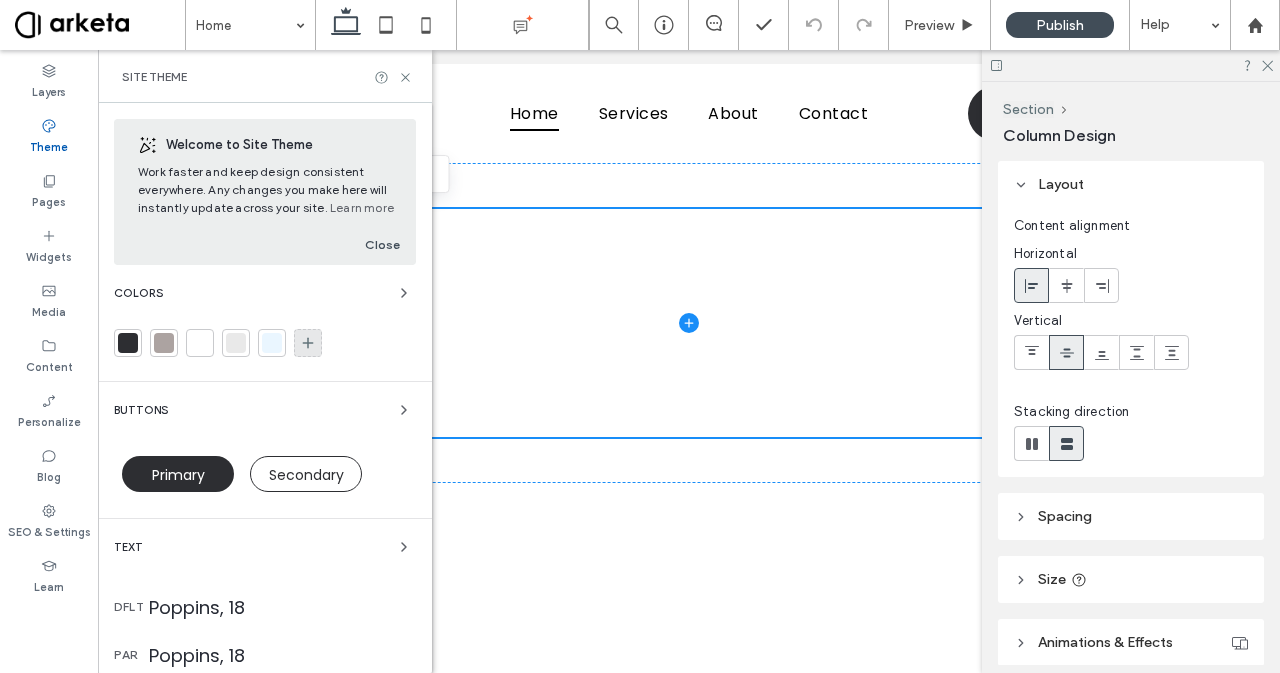 click at bounding box center [308, 343] 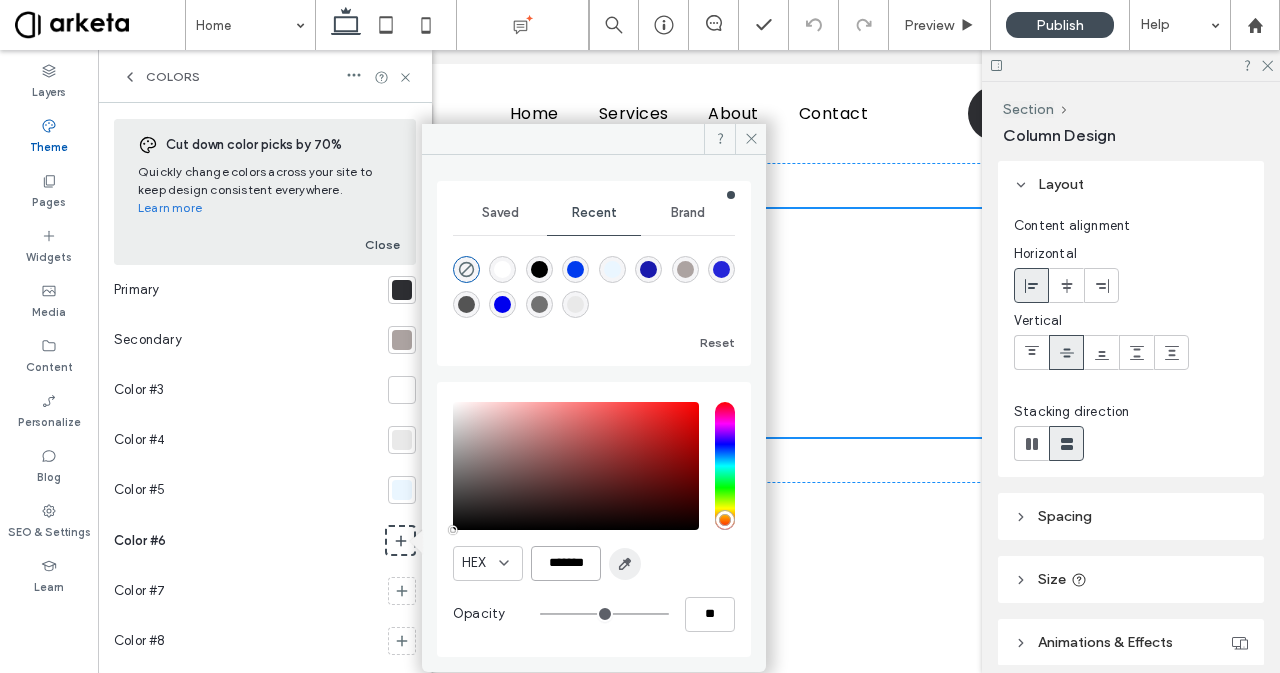 scroll, scrollTop: 0, scrollLeft: 4, axis: horizontal 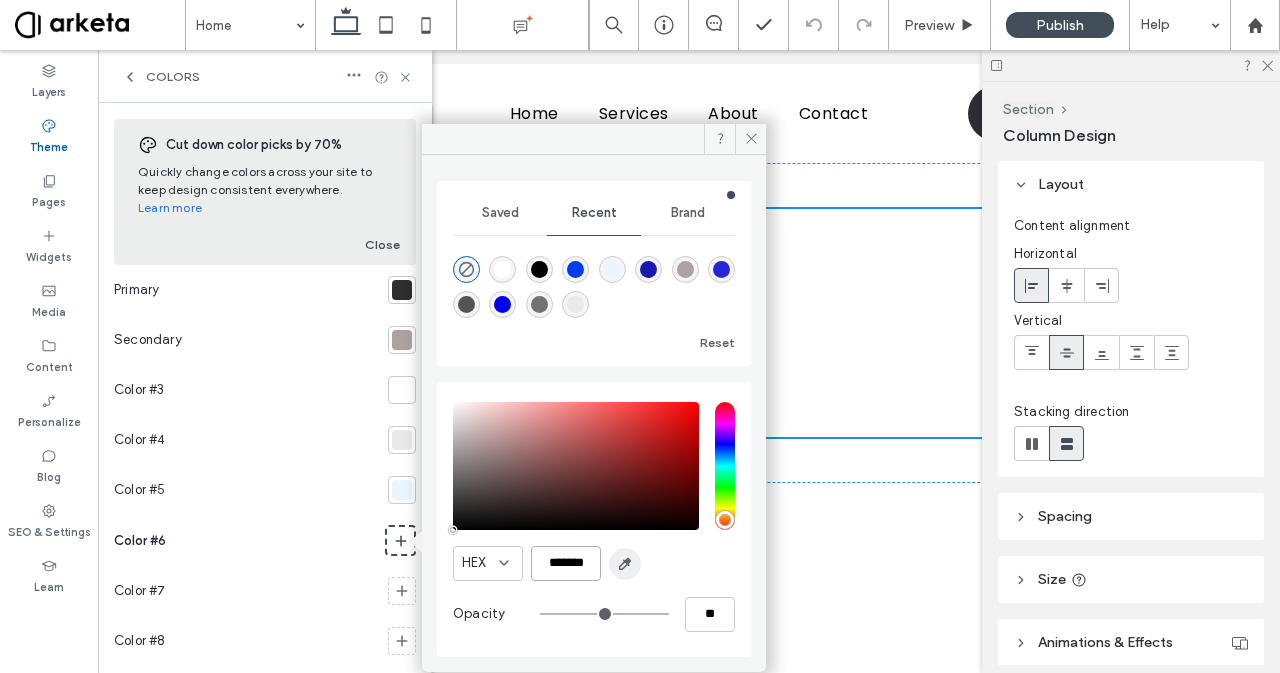 drag, startPoint x: 540, startPoint y: 563, endPoint x: 613, endPoint y: 549, distance: 74.330345 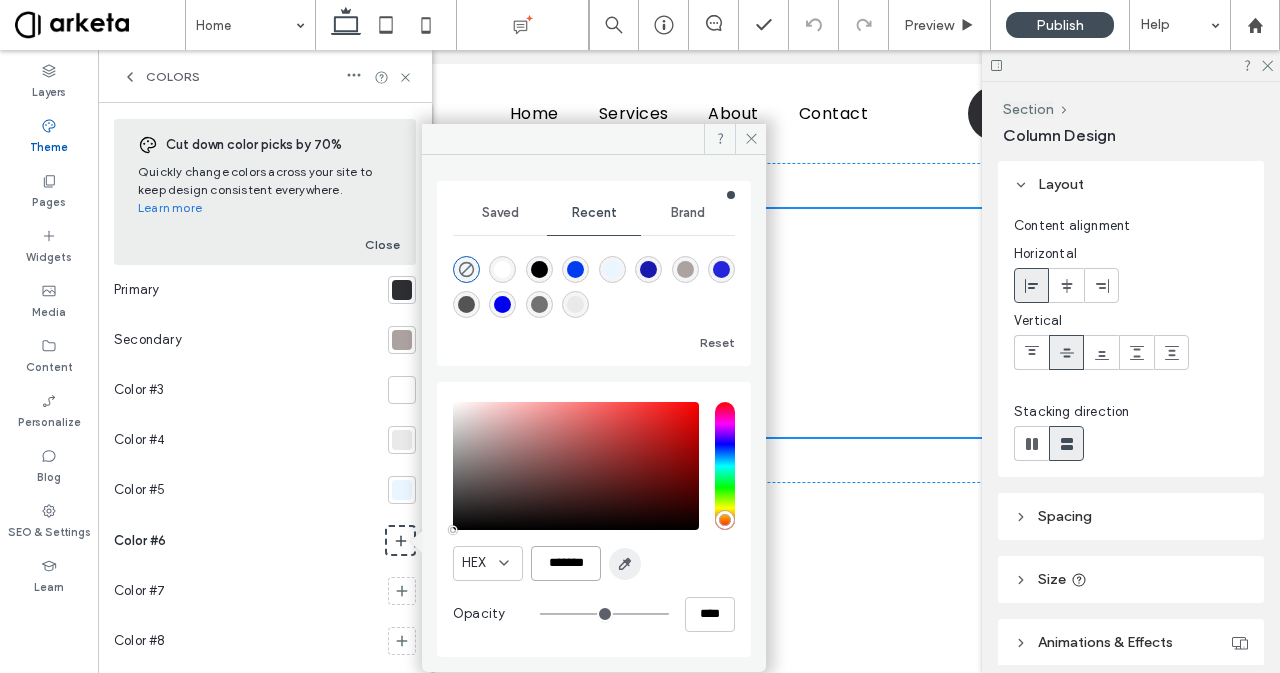 scroll, scrollTop: 0, scrollLeft: 0, axis: both 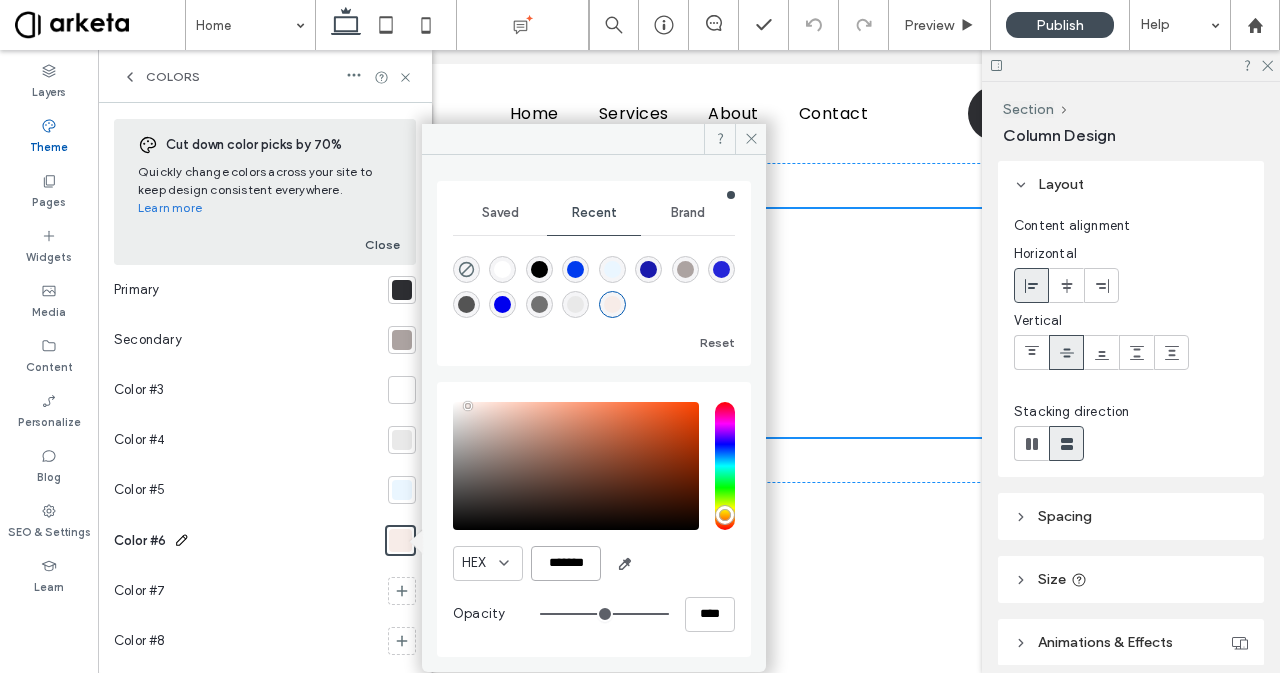 type on "*******" 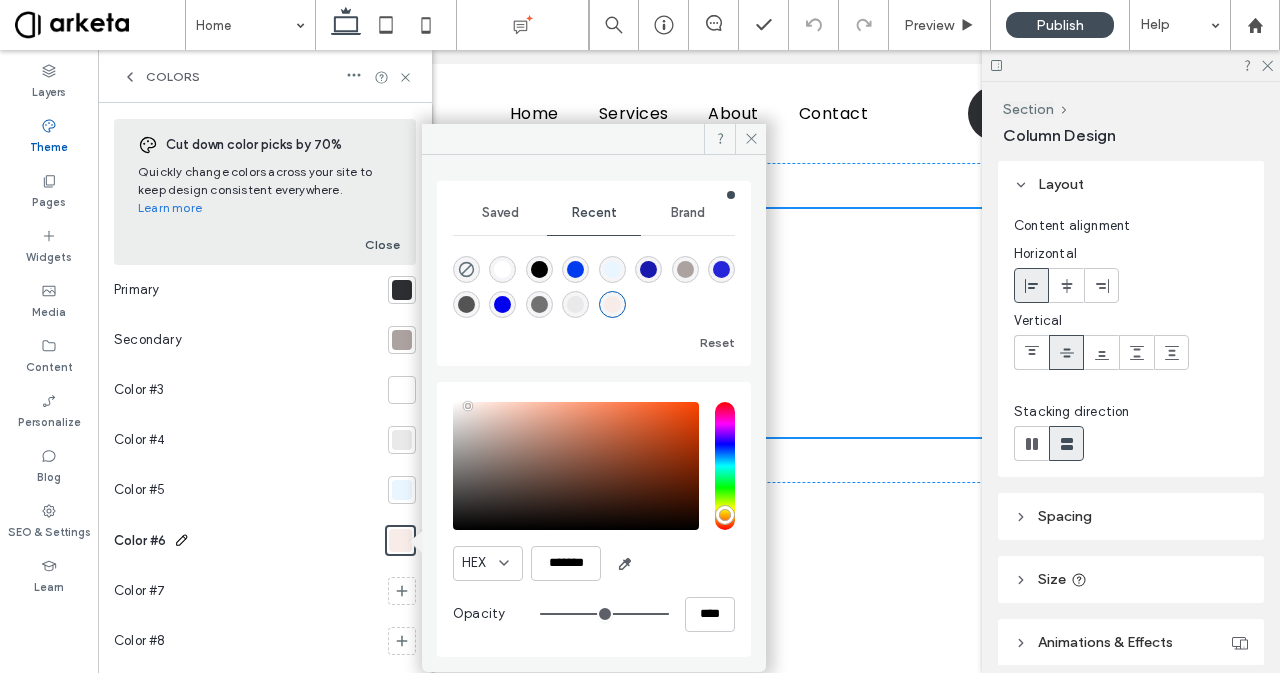 click 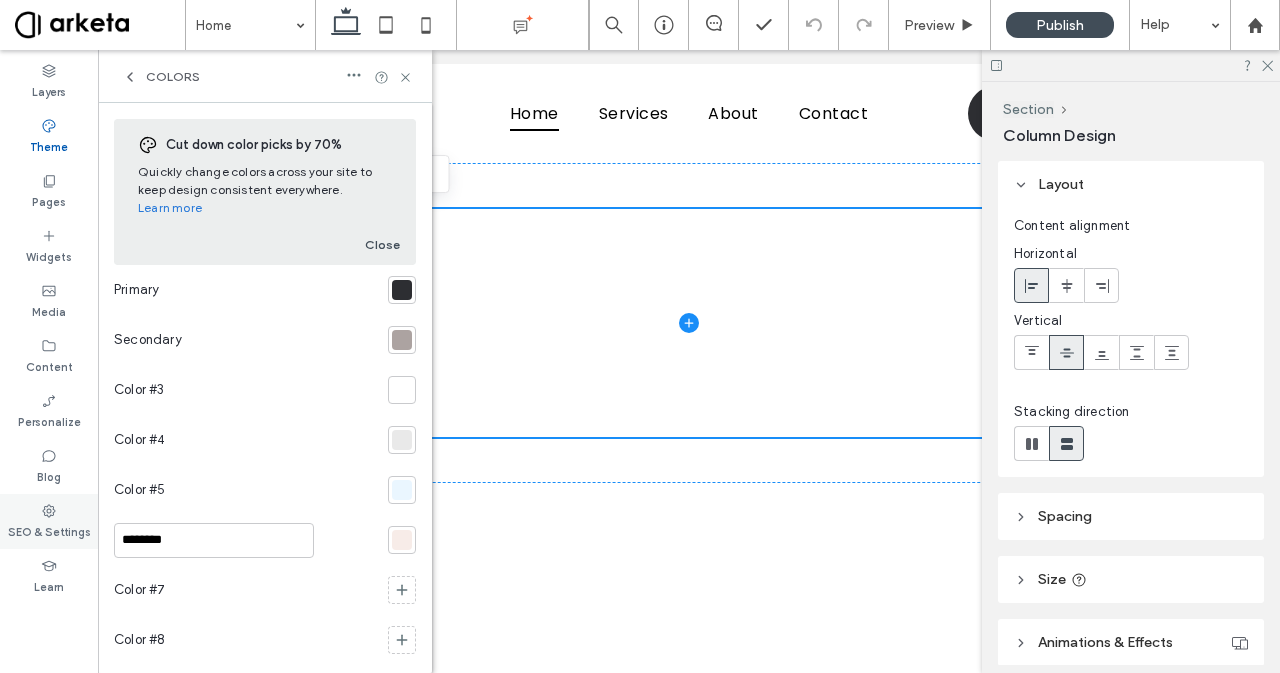 drag, startPoint x: 182, startPoint y: 539, endPoint x: 19, endPoint y: 532, distance: 163.15024 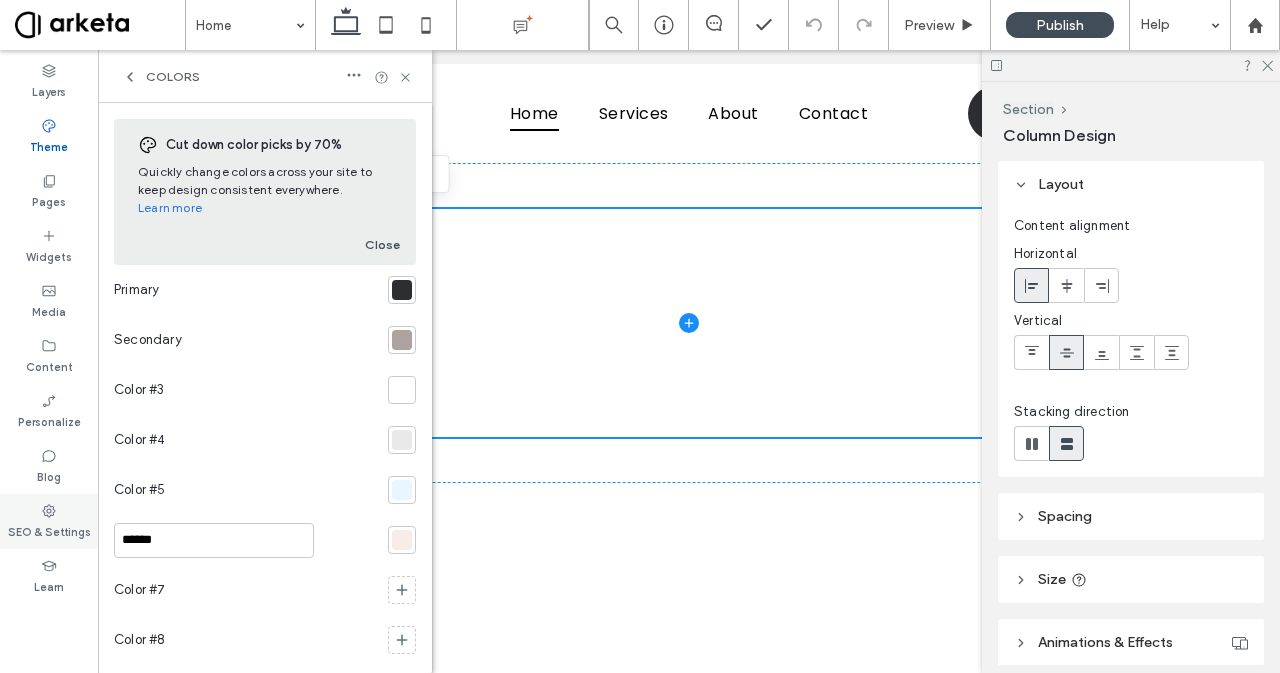 type on "******" 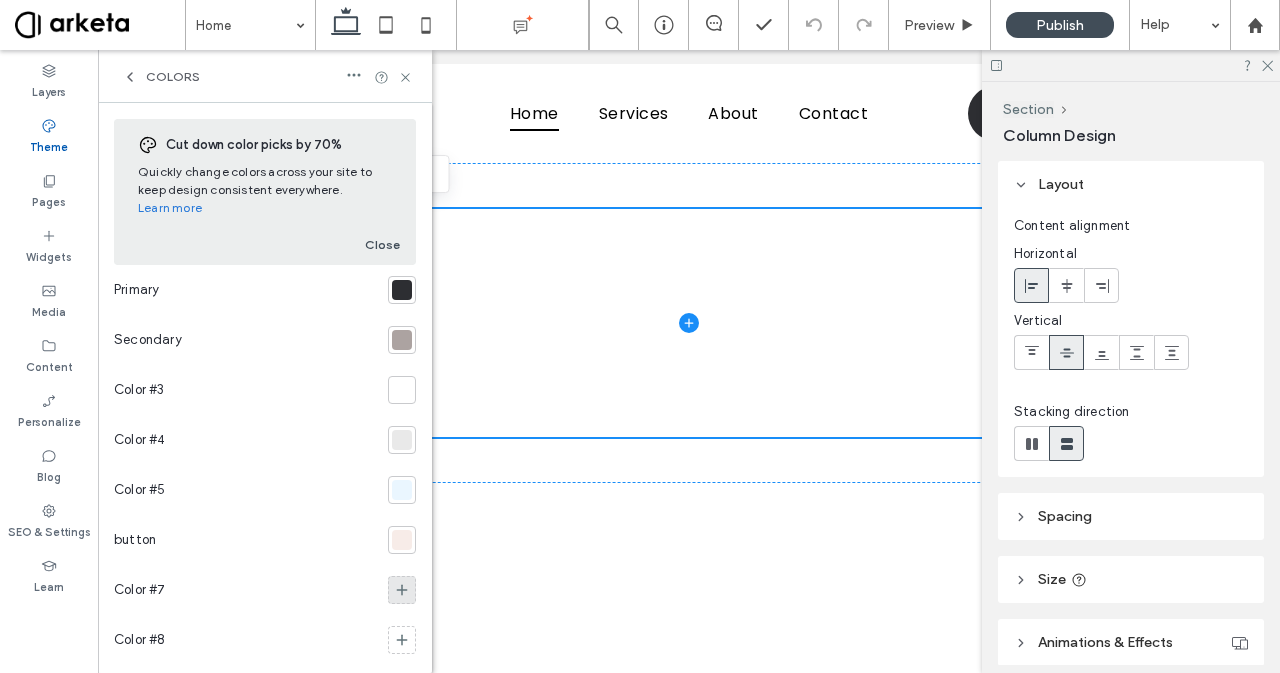 click at bounding box center (402, 590) 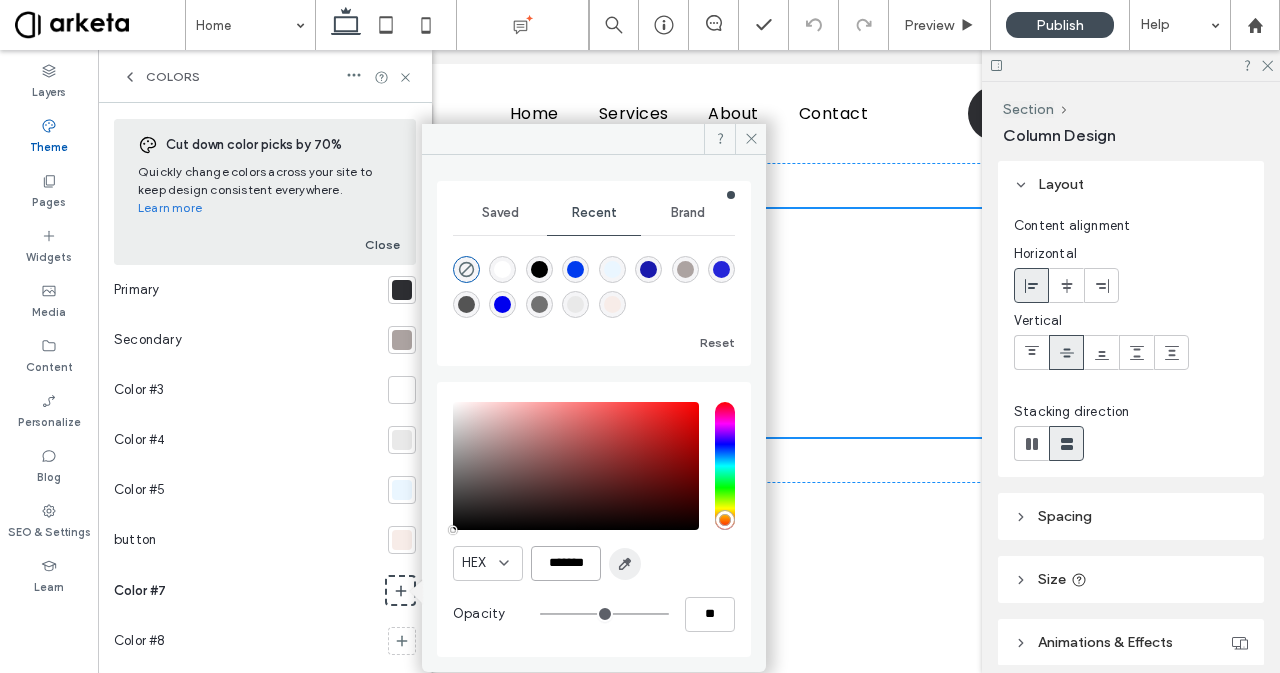 scroll, scrollTop: 0, scrollLeft: 4, axis: horizontal 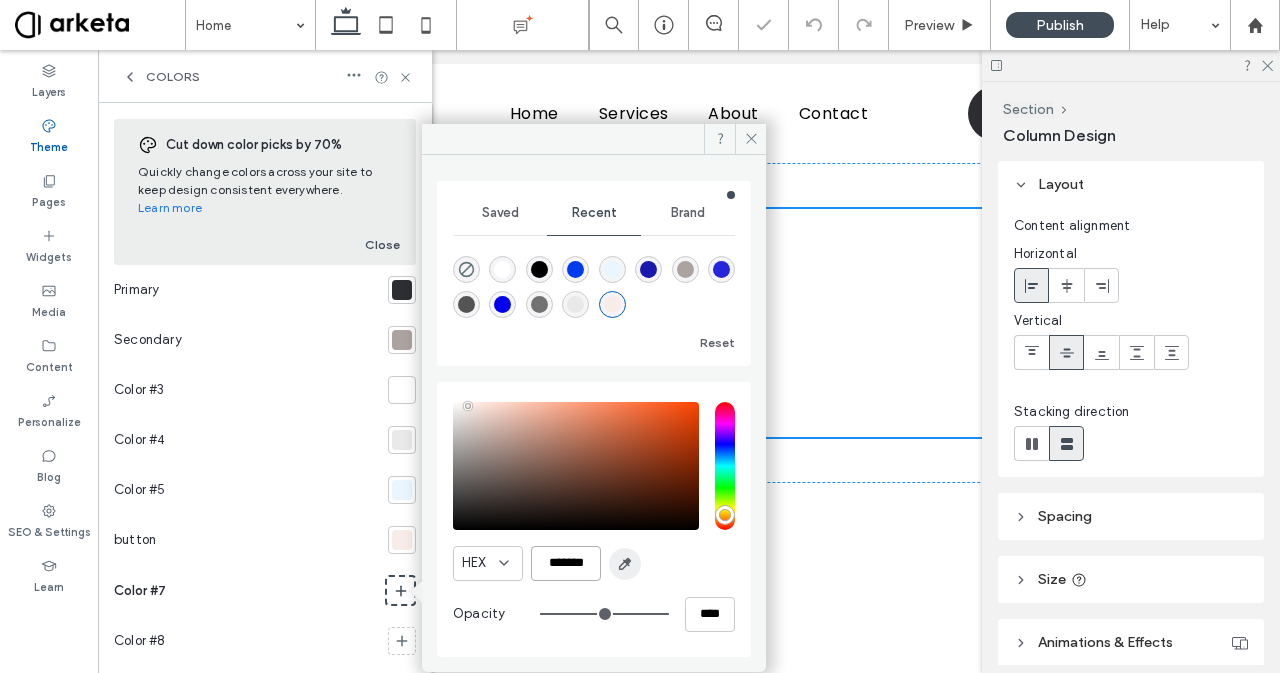type on "***" 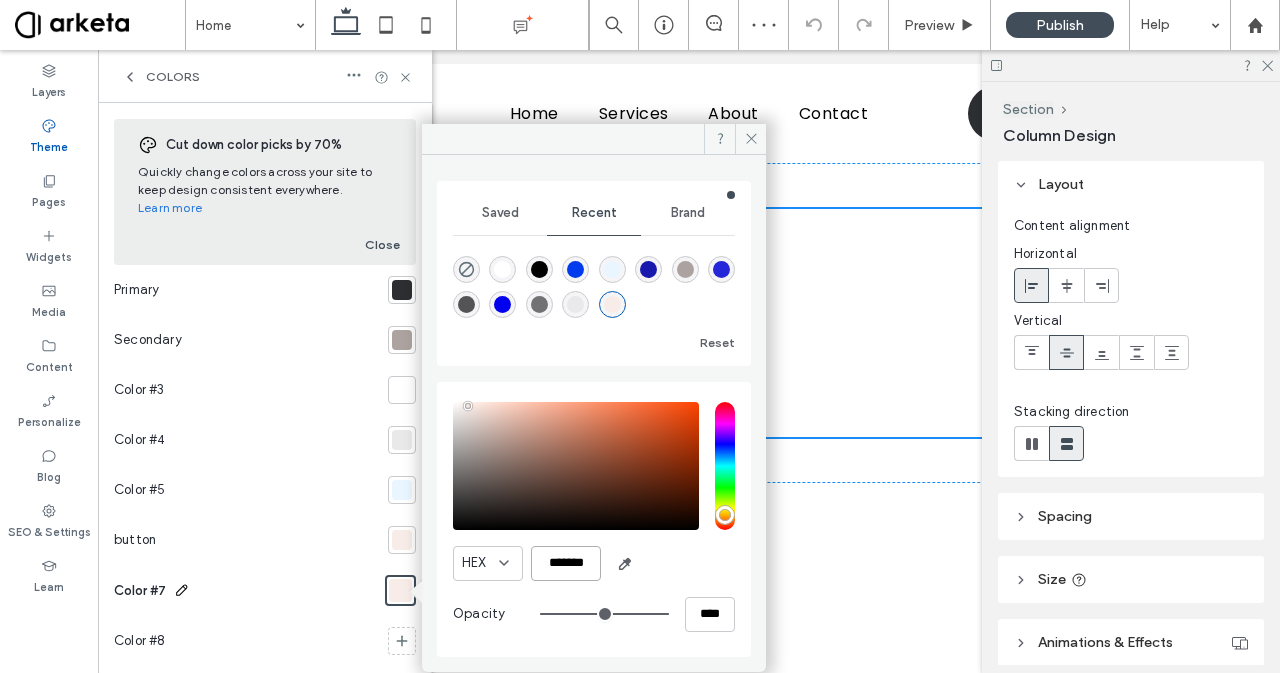 type on "*******" 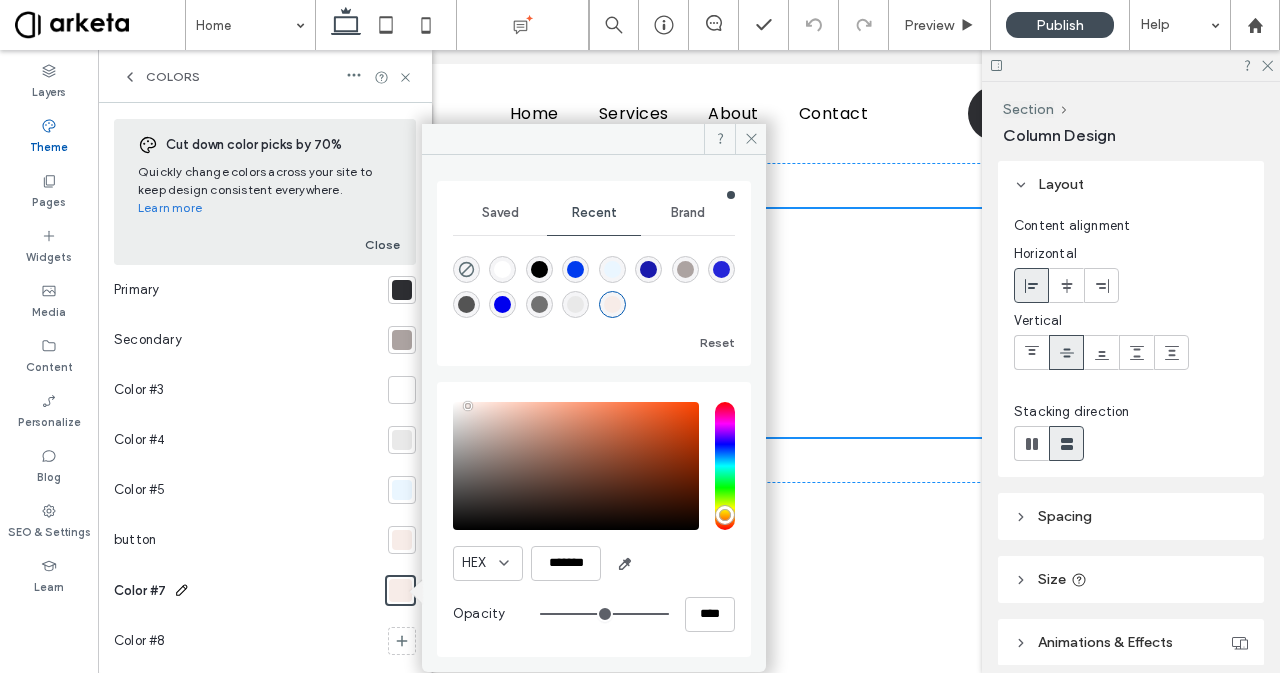 click 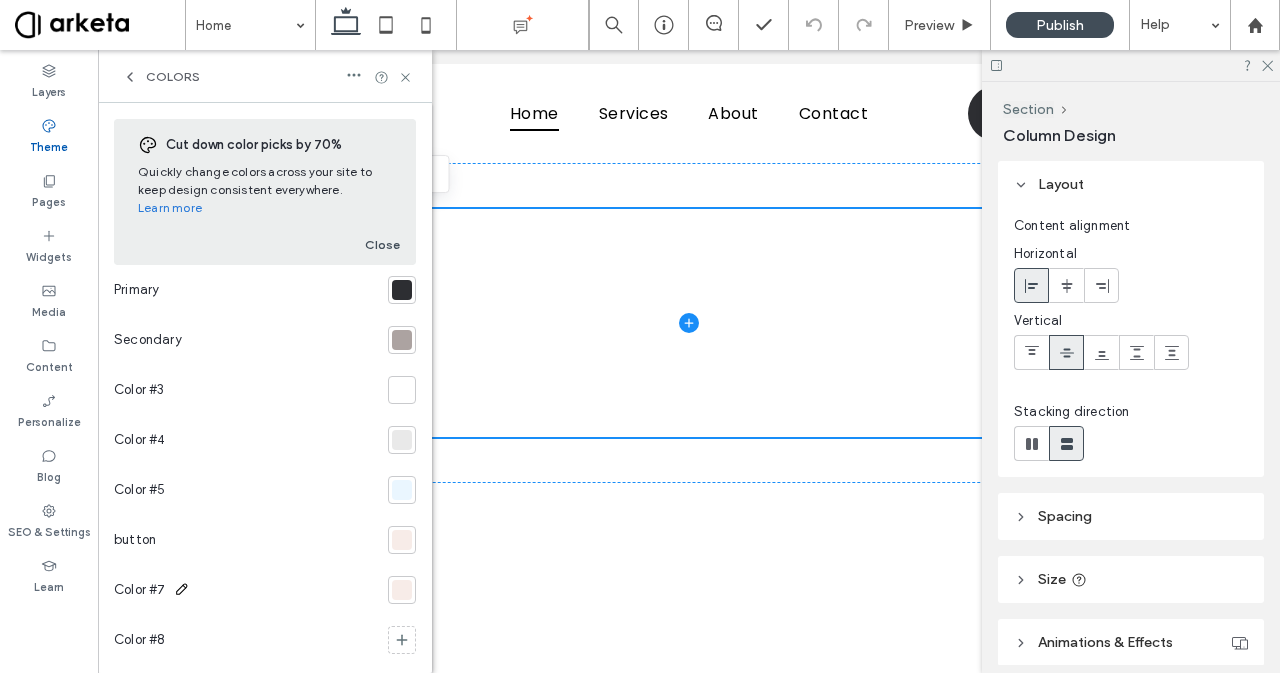 click 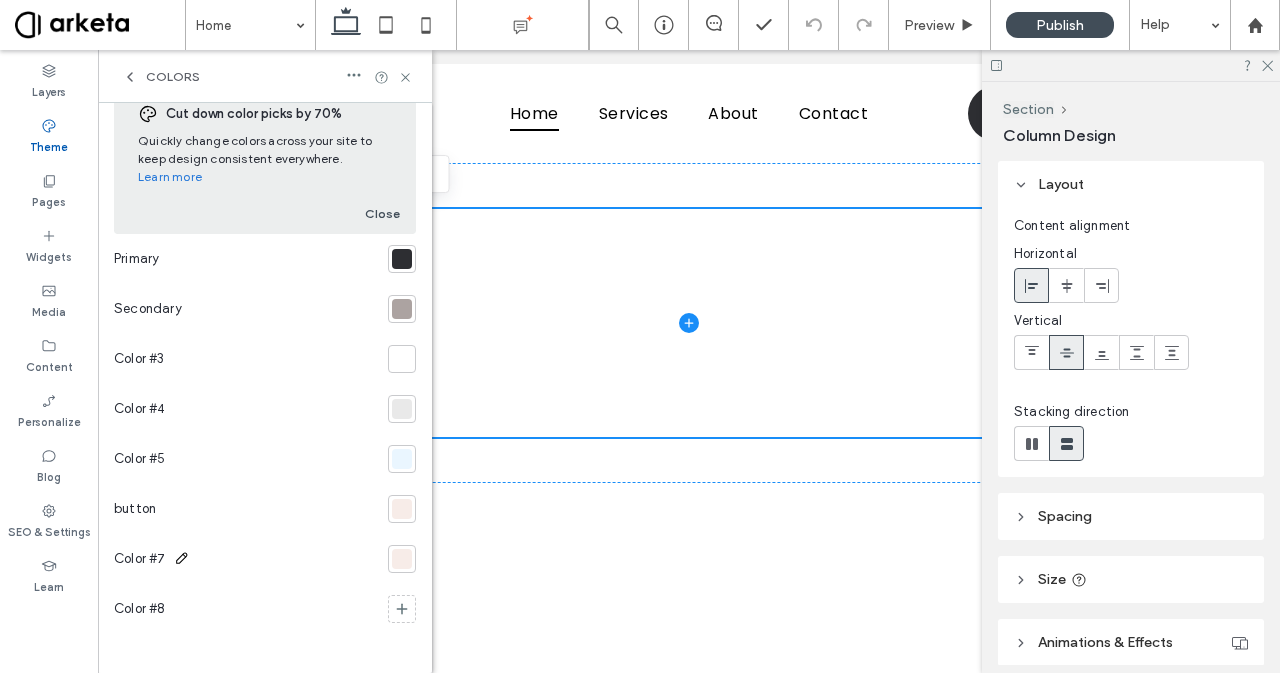 click 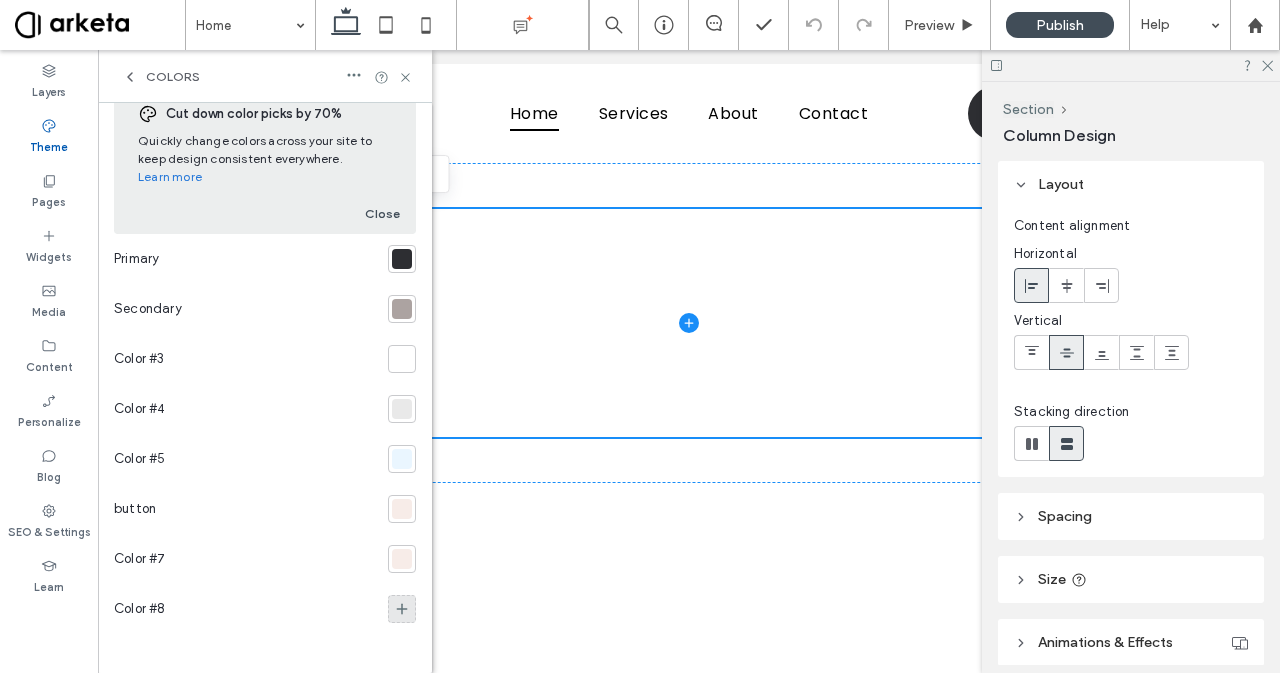 click 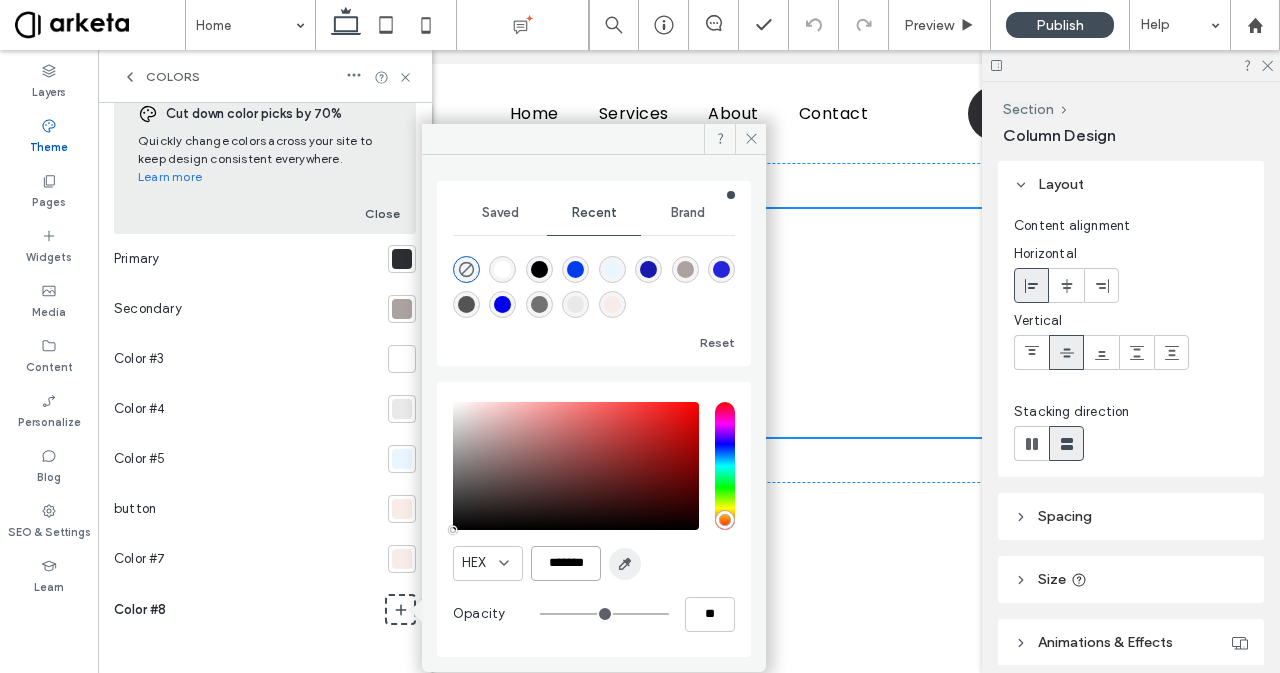 scroll, scrollTop: 0, scrollLeft: 4, axis: horizontal 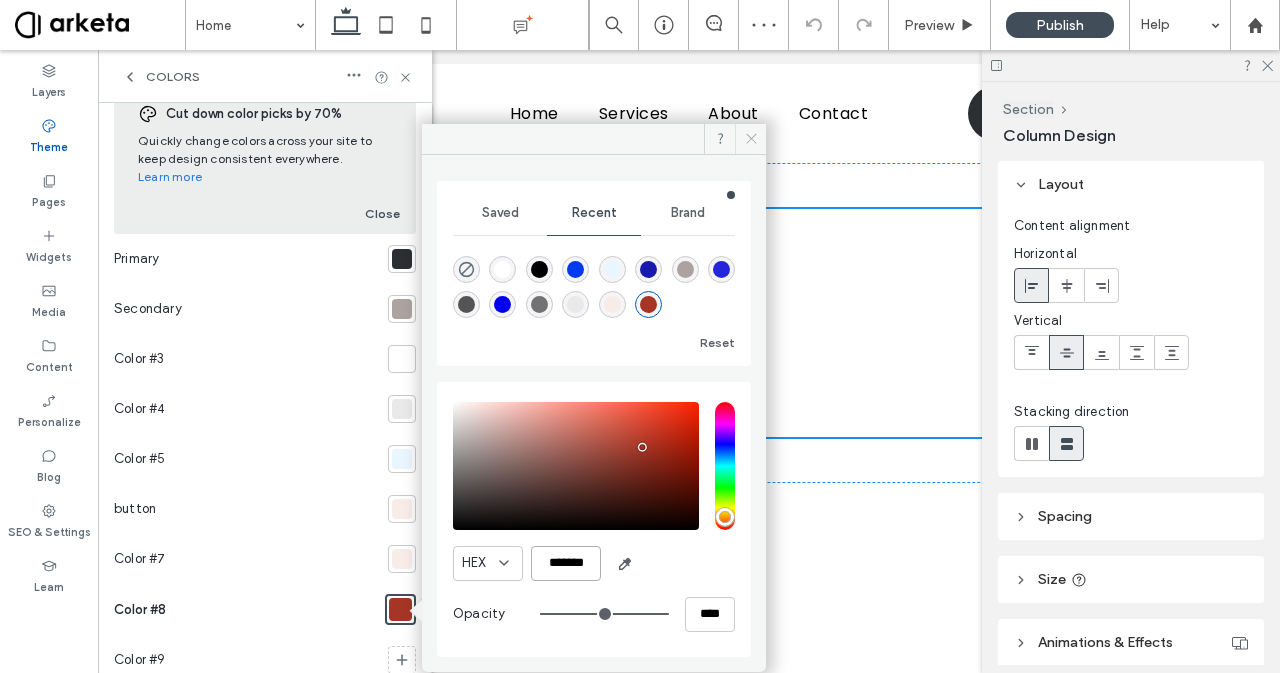 type on "*******" 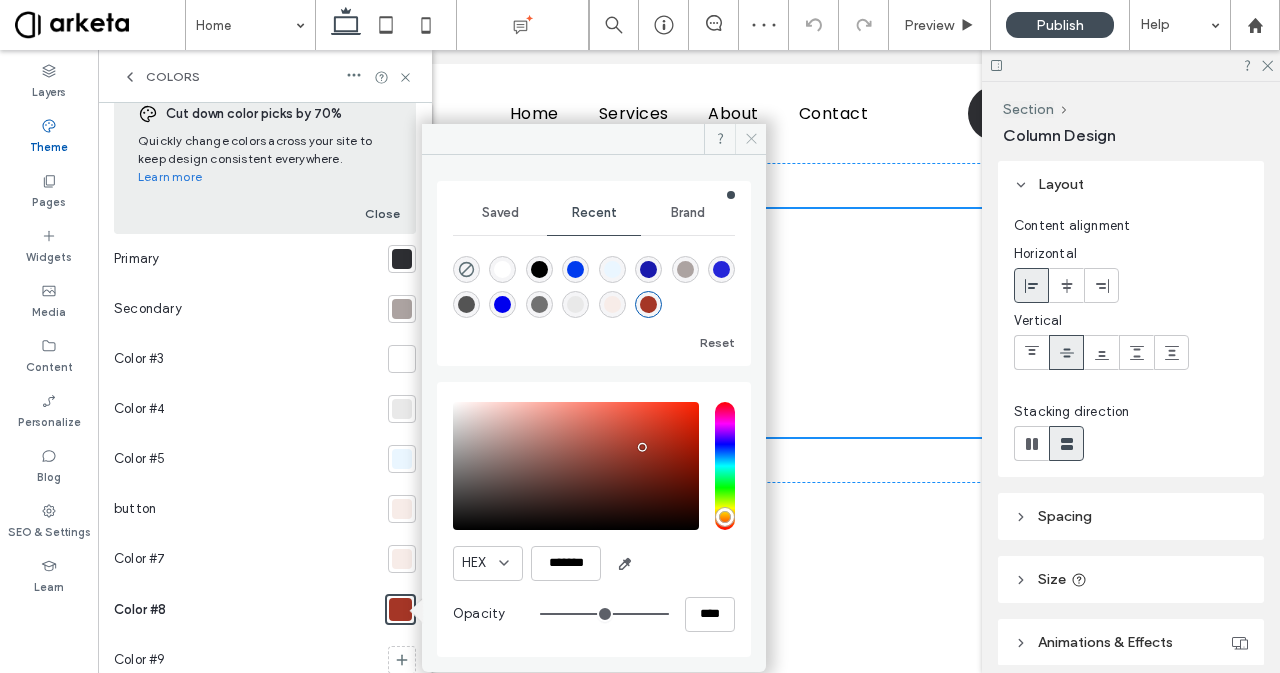 click 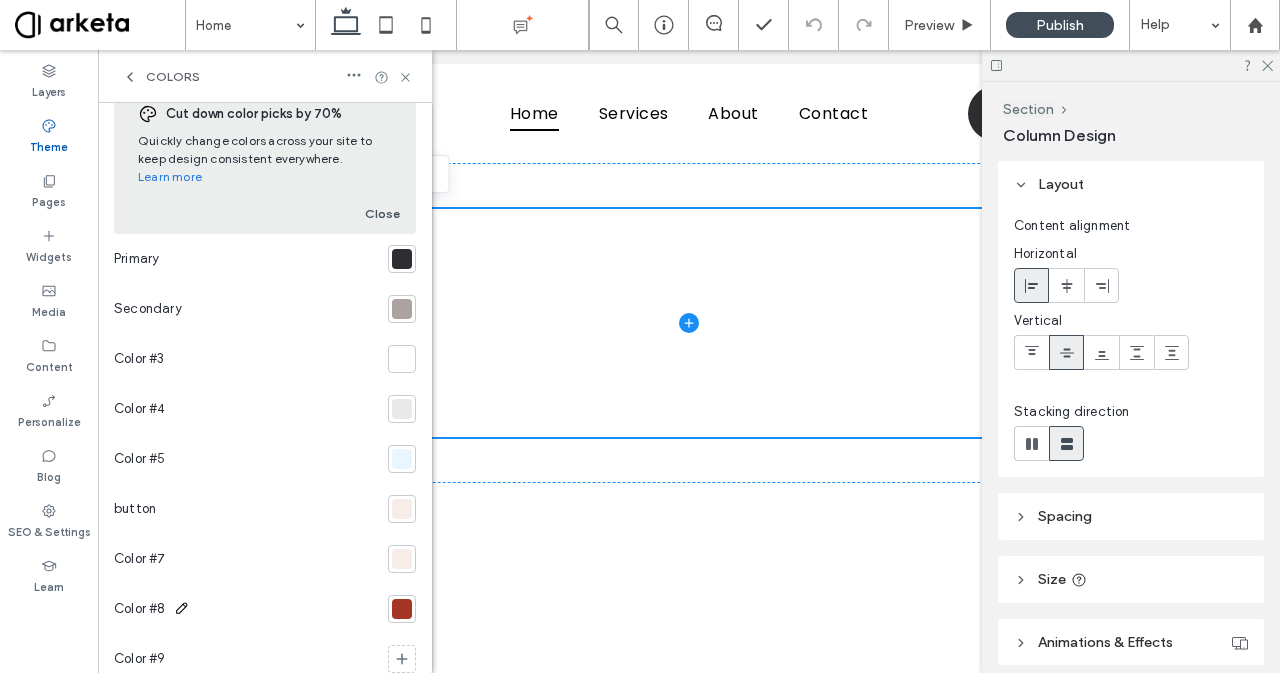 click 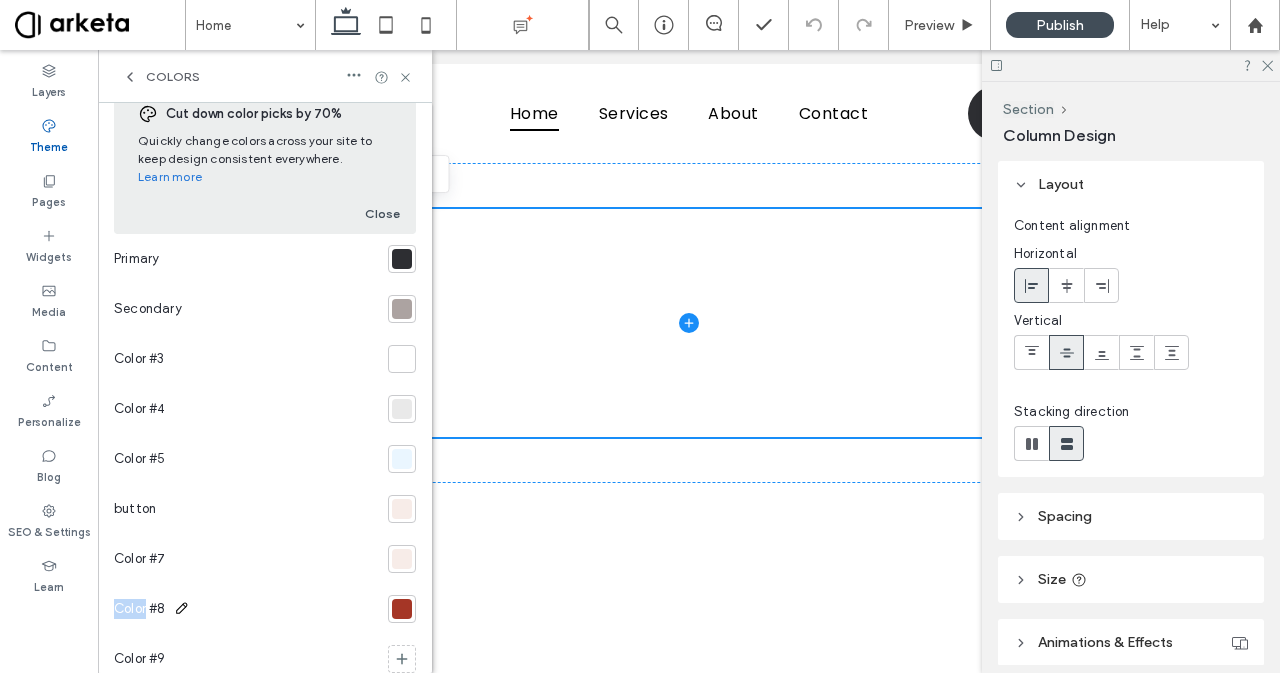 click on "Color #8" at bounding box center (140, 609) 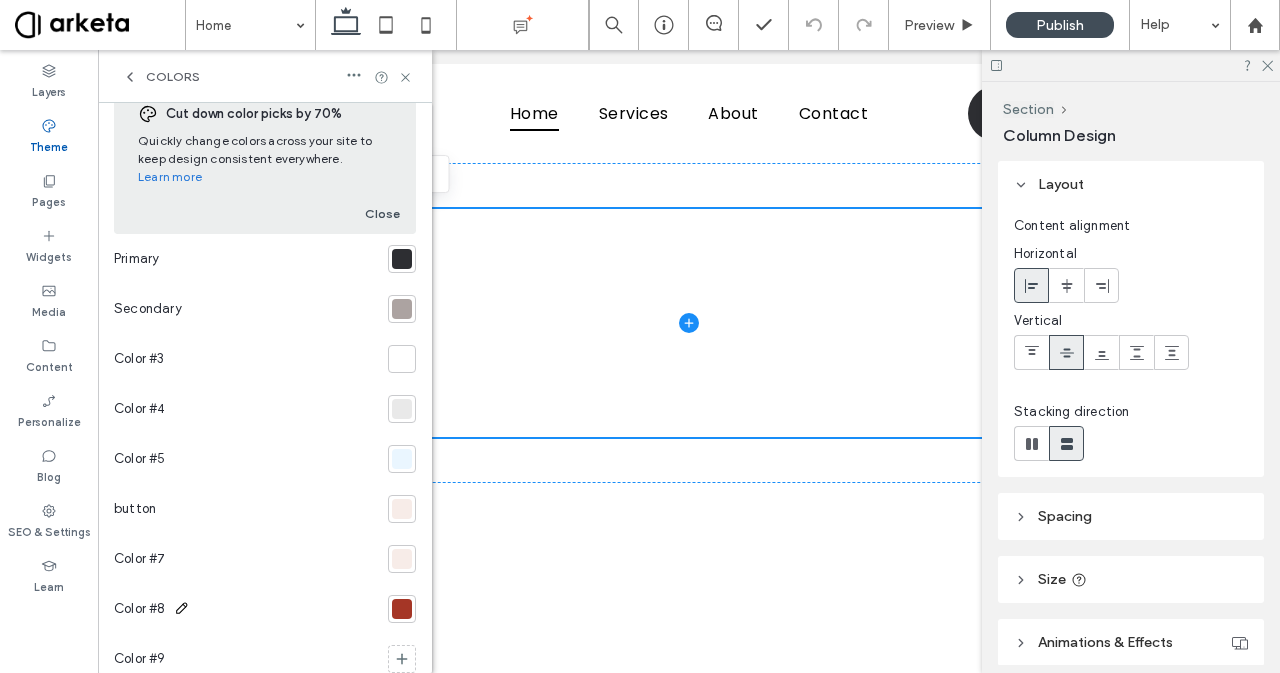 click 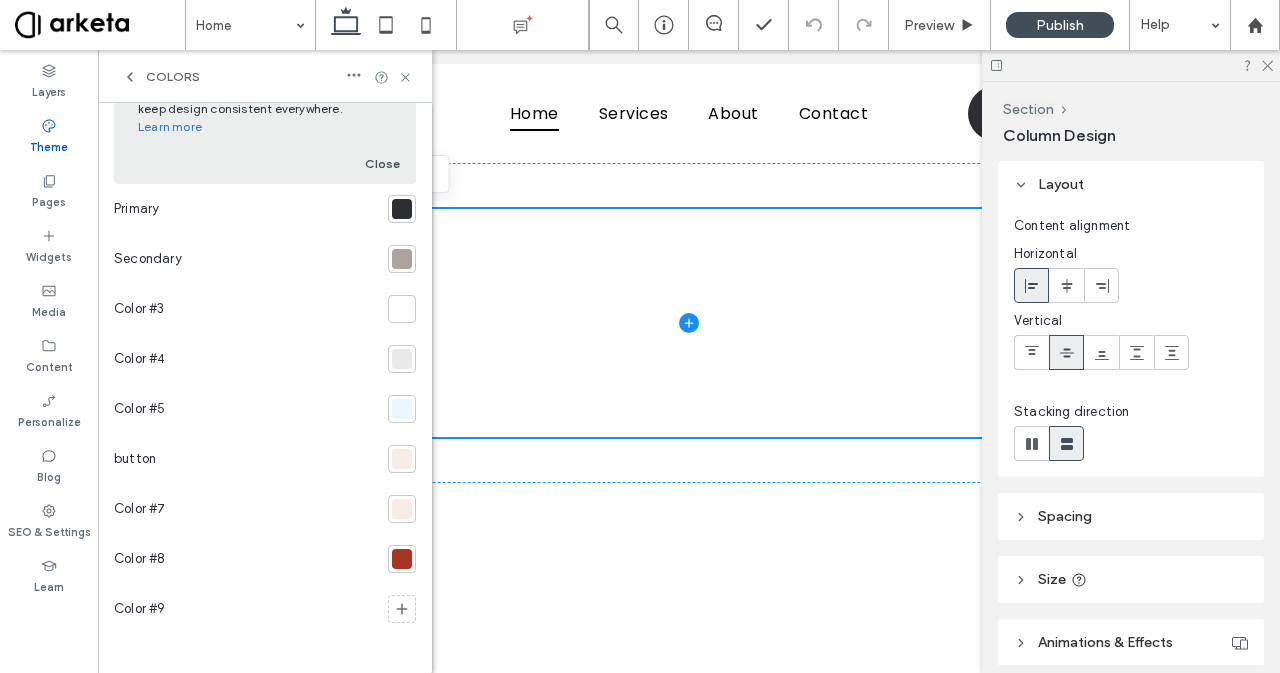 scroll, scrollTop: 0, scrollLeft: 0, axis: both 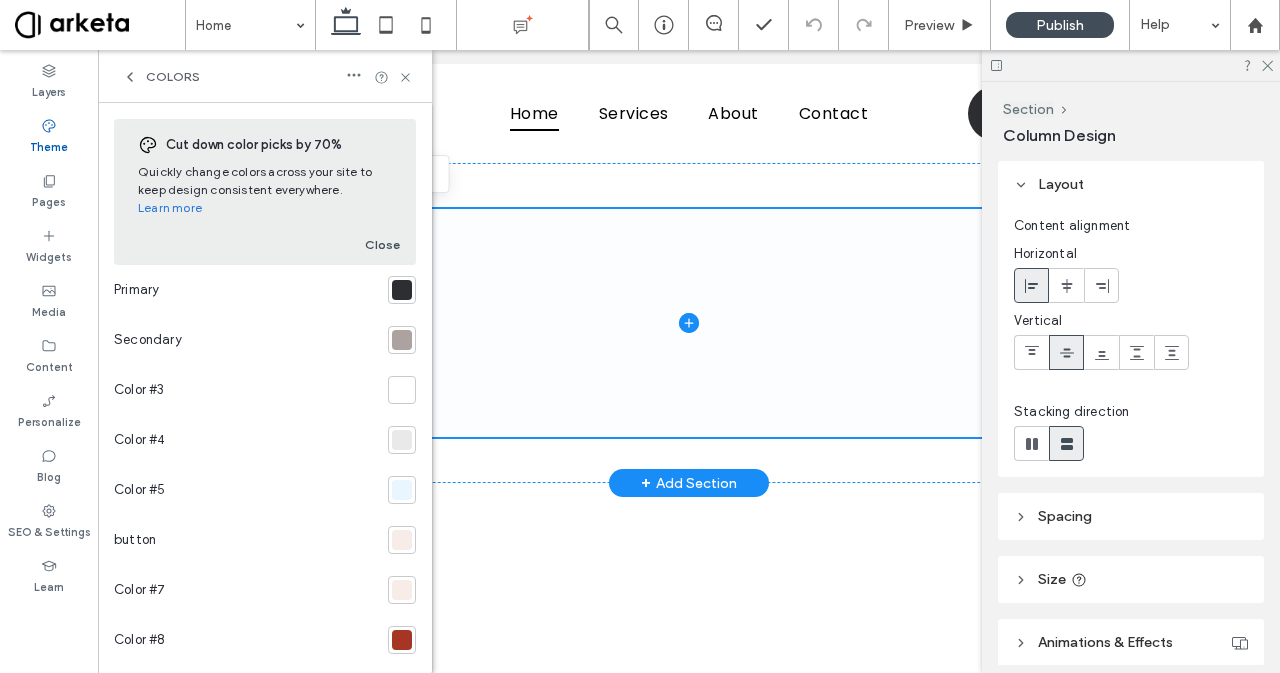 click at bounding box center [689, 323] 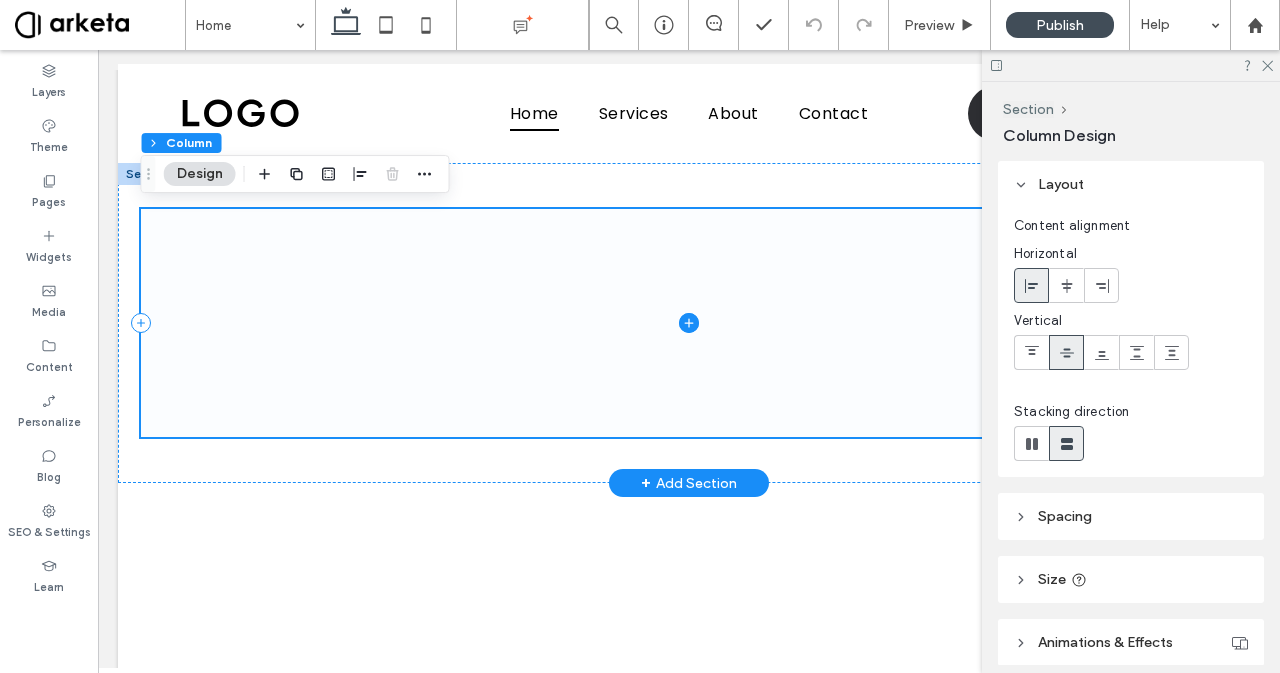 click at bounding box center [689, 323] 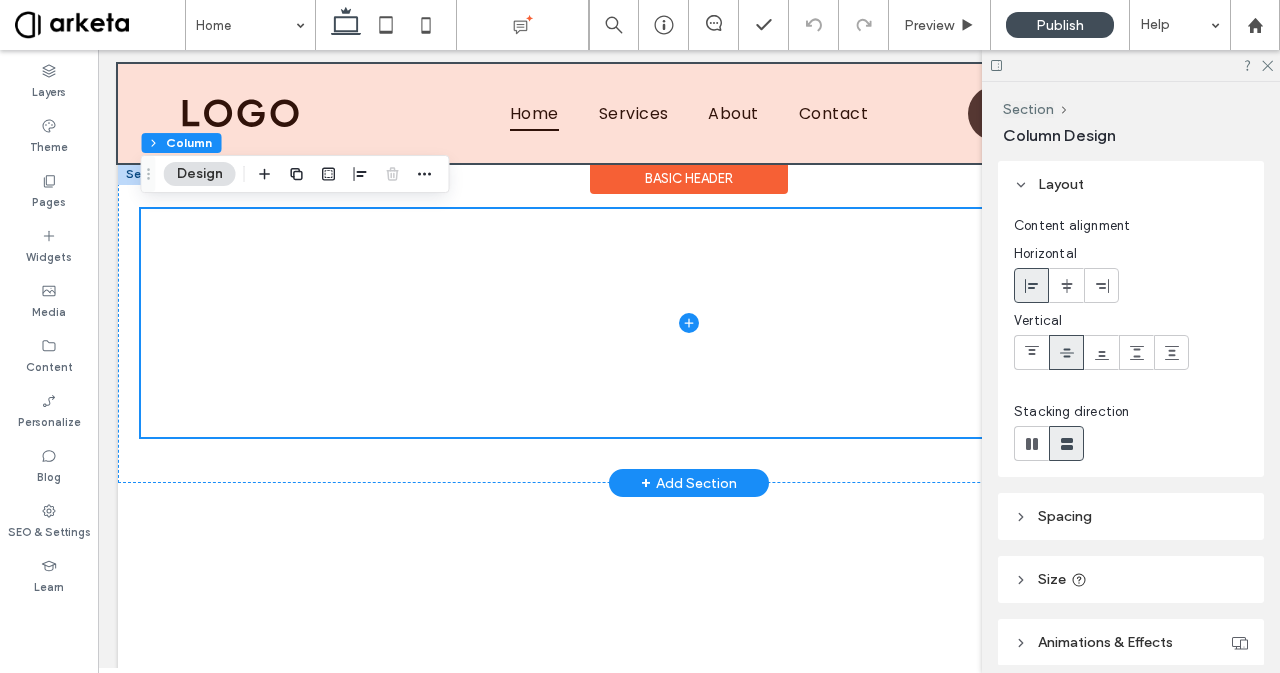click at bounding box center (689, 113) 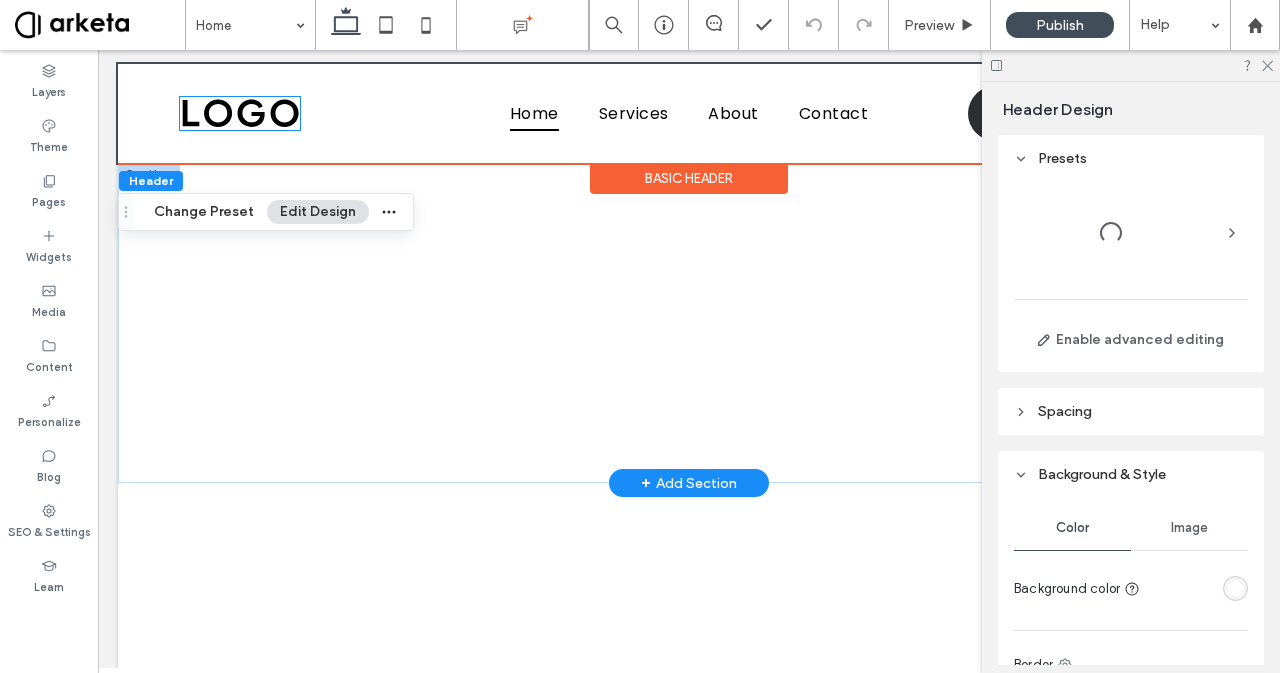 click at bounding box center [240, 114] 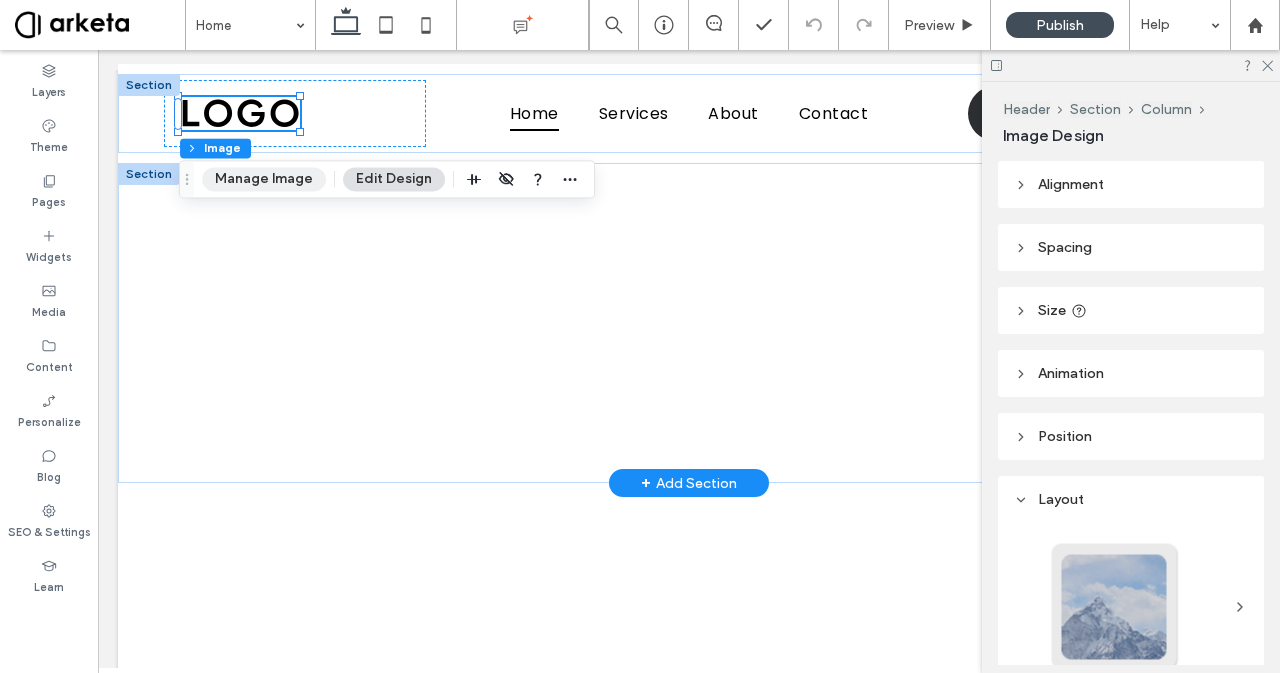 click on "Manage Image" at bounding box center [264, 179] 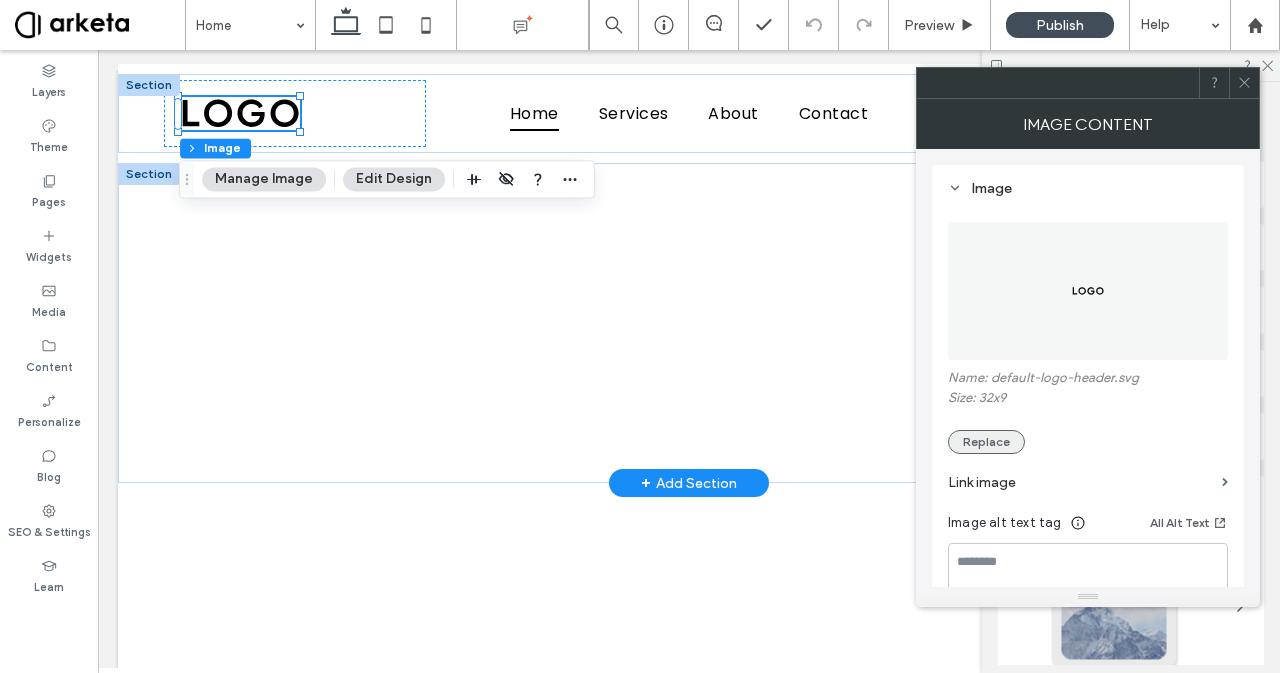 click on "Replace" at bounding box center (986, 442) 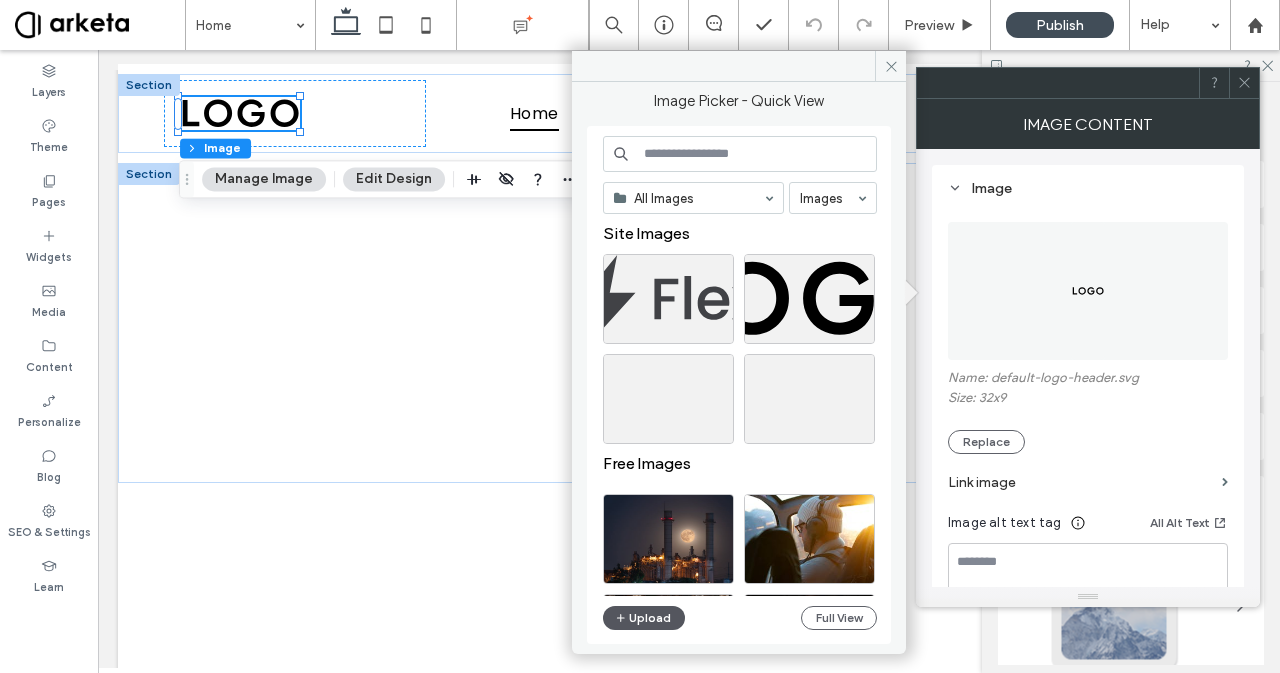 click on "Upload" at bounding box center [644, 618] 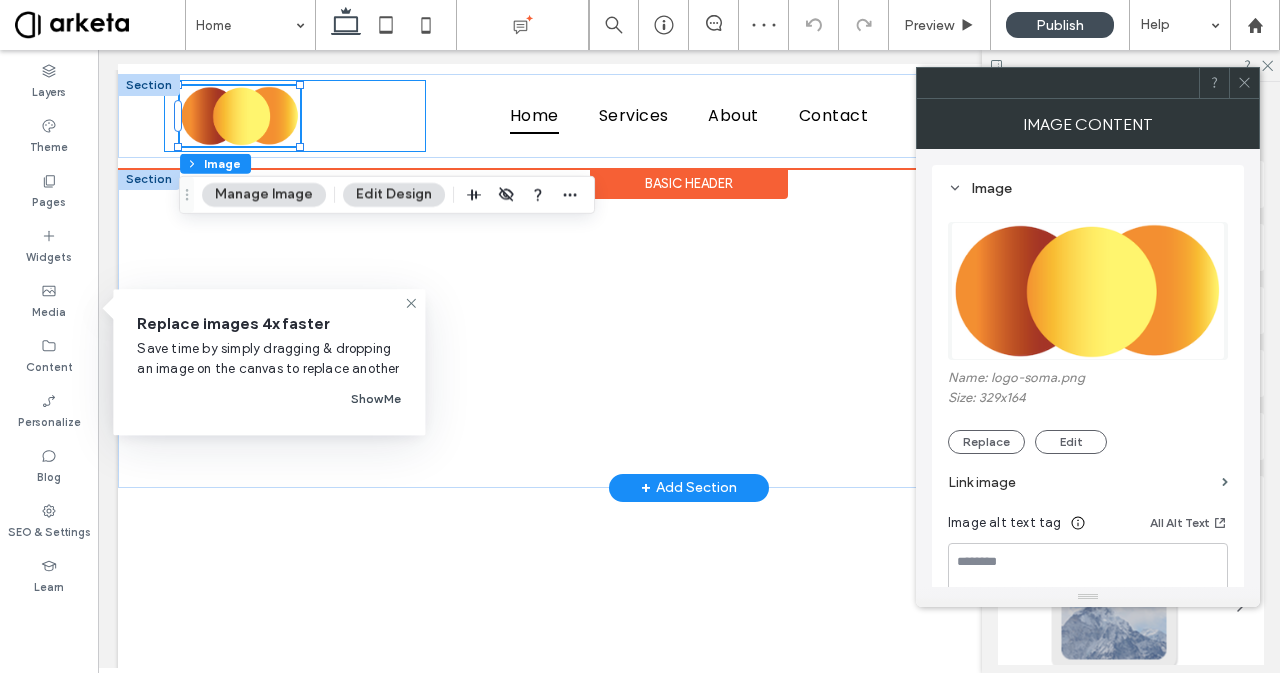 click at bounding box center (295, 116) 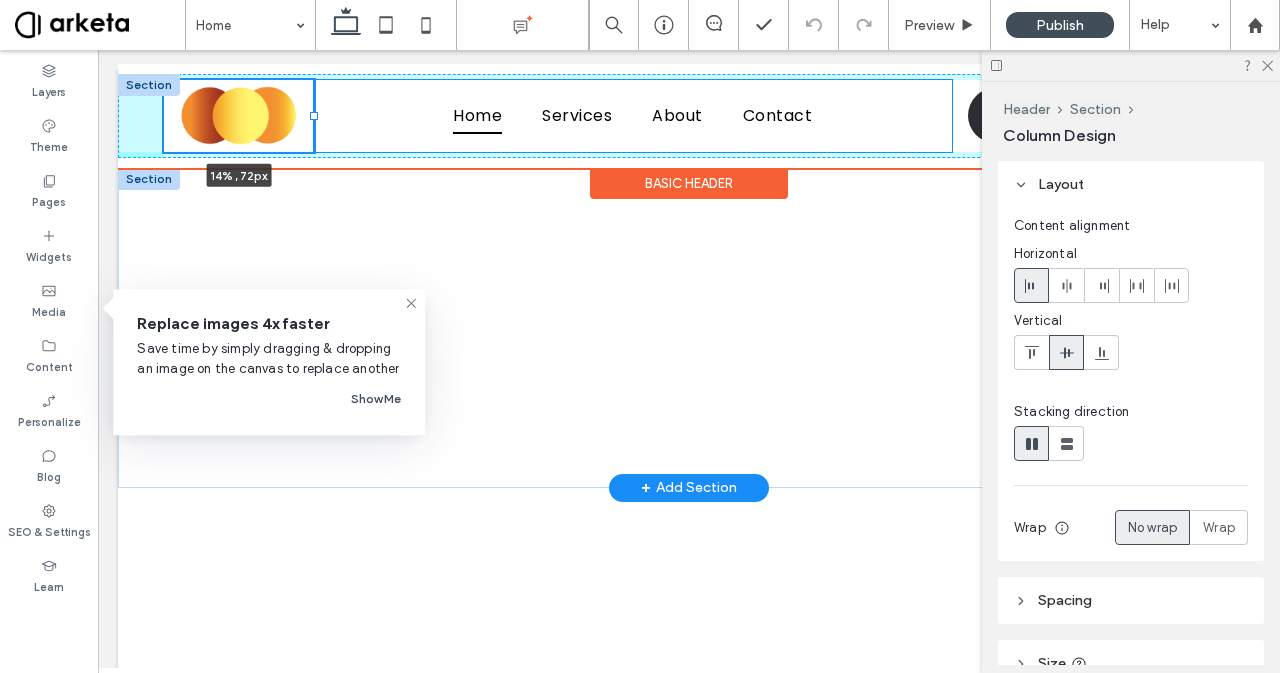 drag, startPoint x: 423, startPoint y: 118, endPoint x: 314, endPoint y: 115, distance: 109.041275 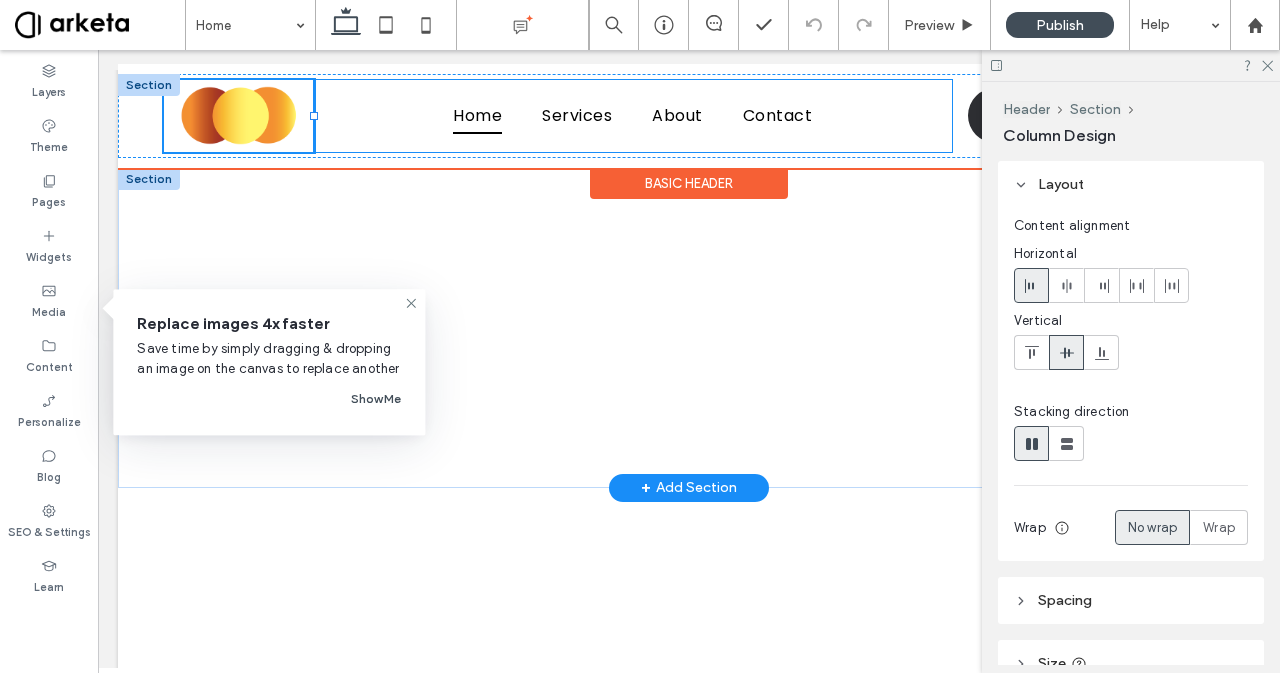 type on "**" 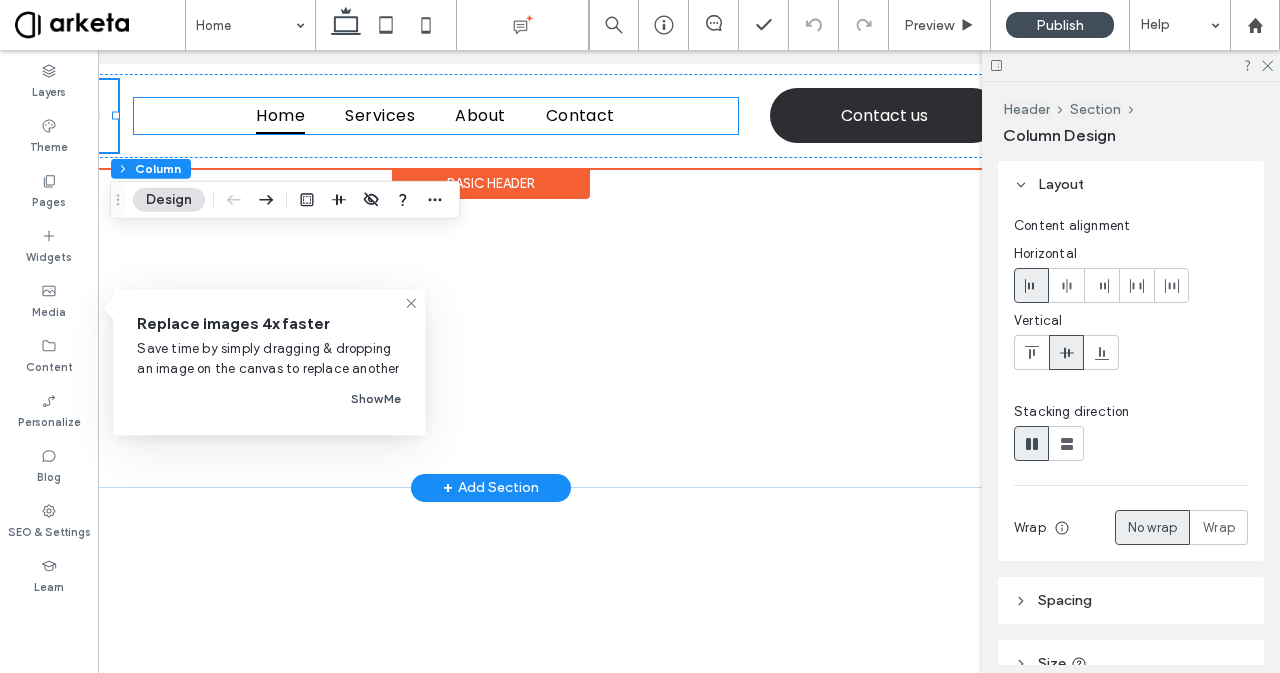 scroll, scrollTop: 0, scrollLeft: 210, axis: horizontal 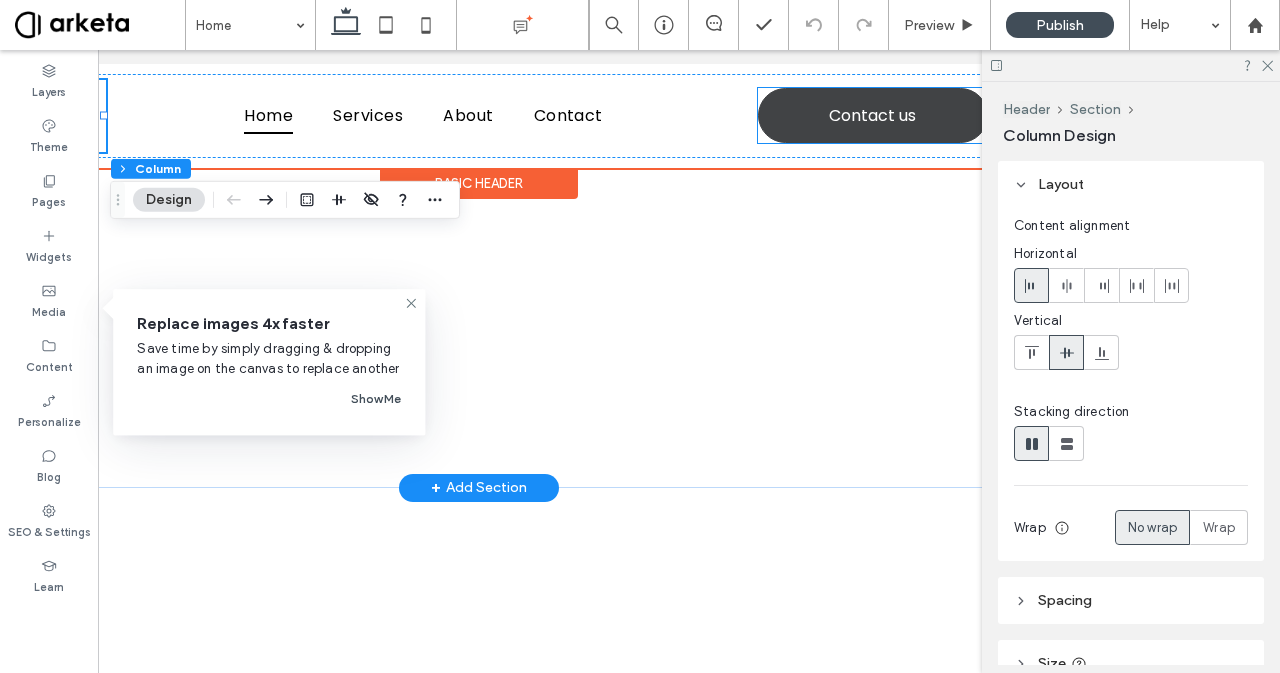 click on "Contact us" at bounding box center (872, 115) 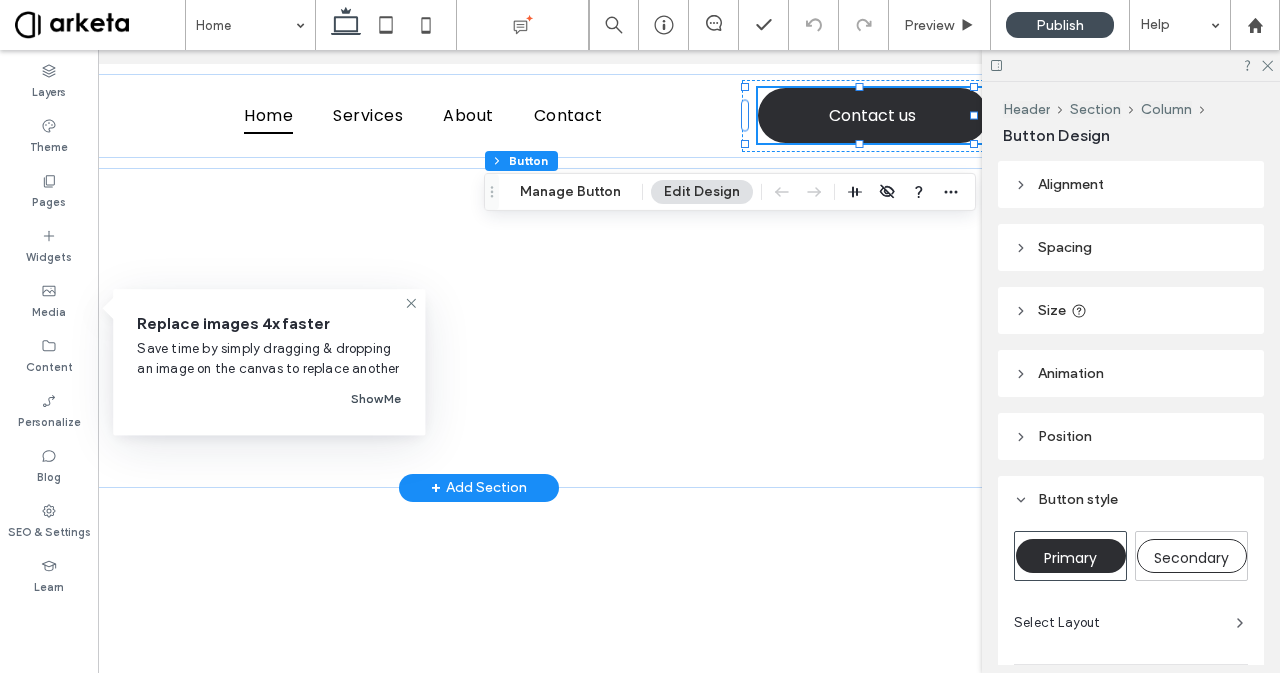 click on "Secondary" at bounding box center (1191, 558) 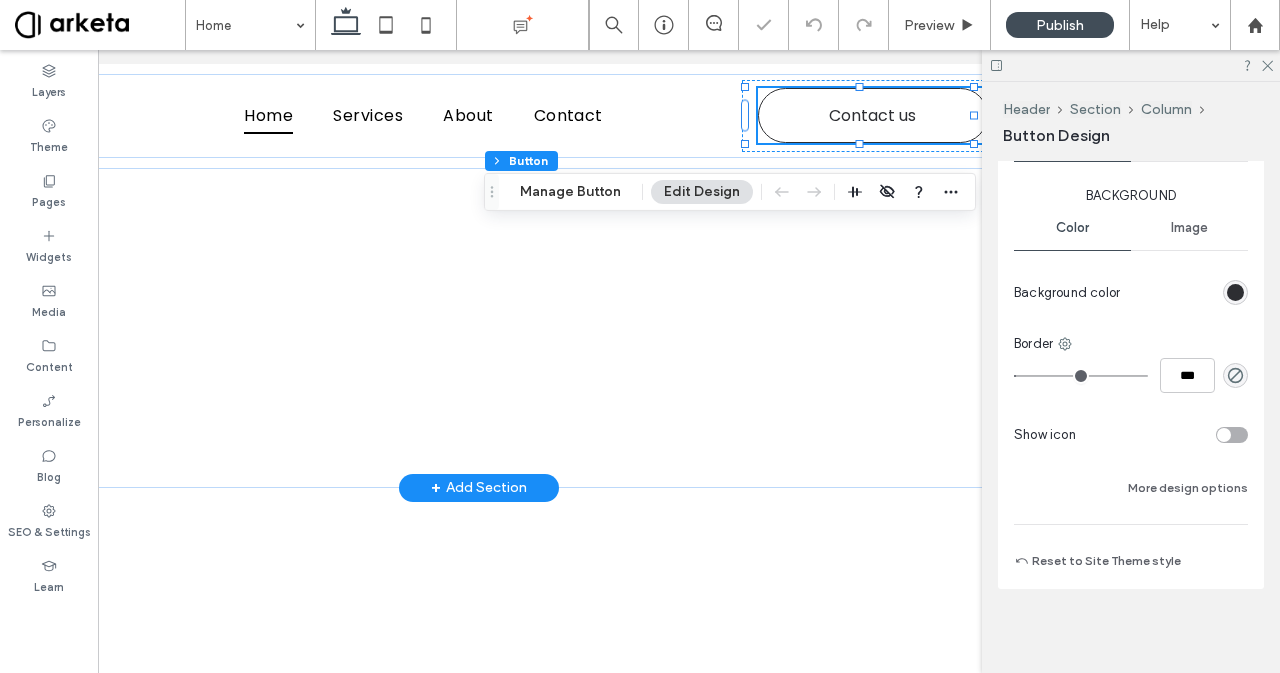 type on "*" 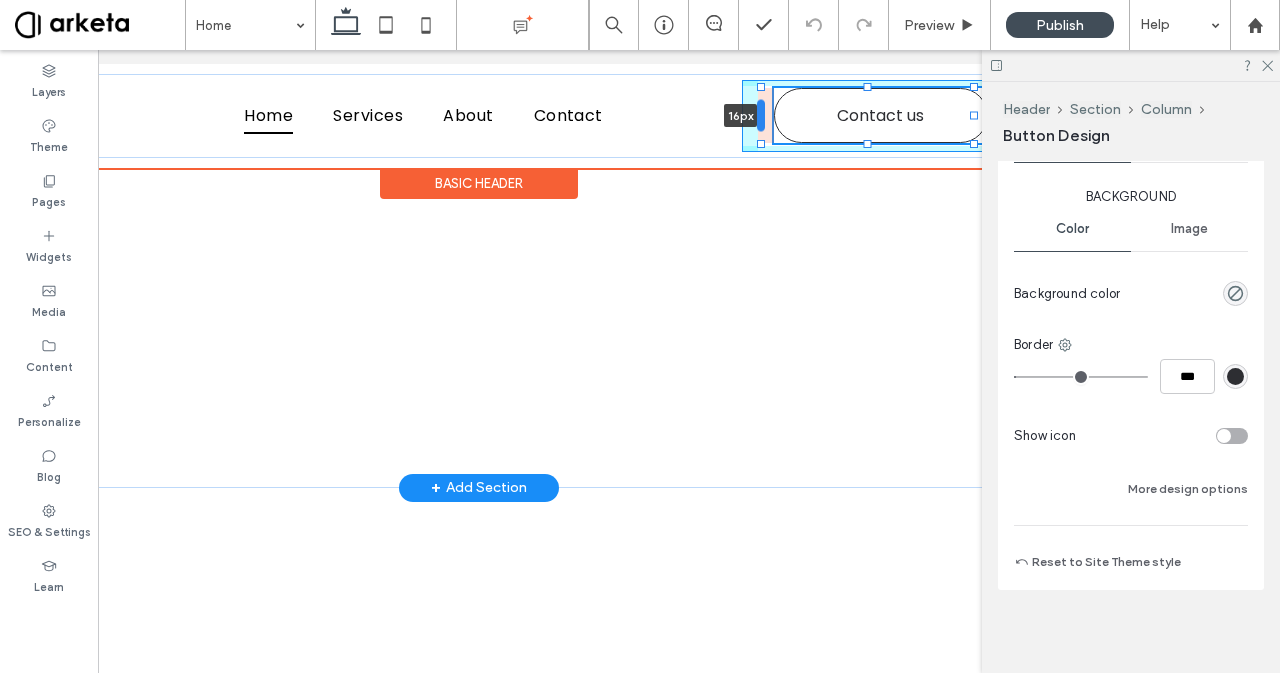 drag, startPoint x: 746, startPoint y: 115, endPoint x: 761, endPoint y: 117, distance: 15.132746 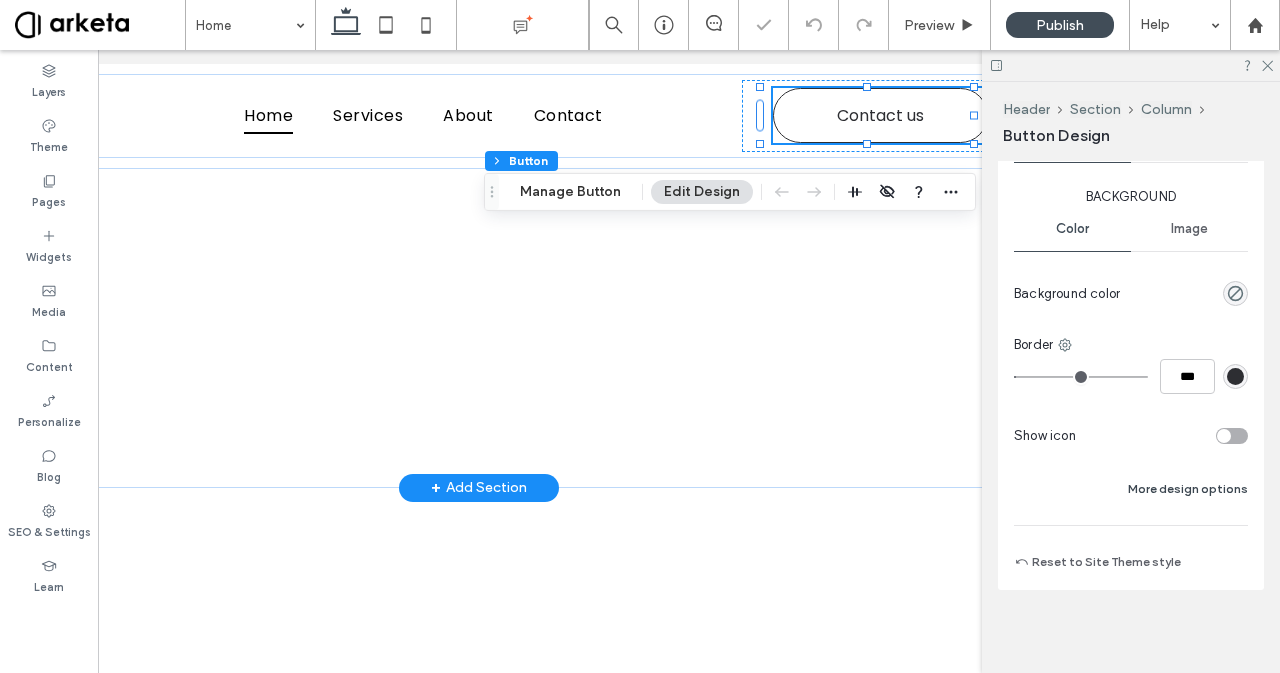 click on "More design options" at bounding box center (1188, 489) 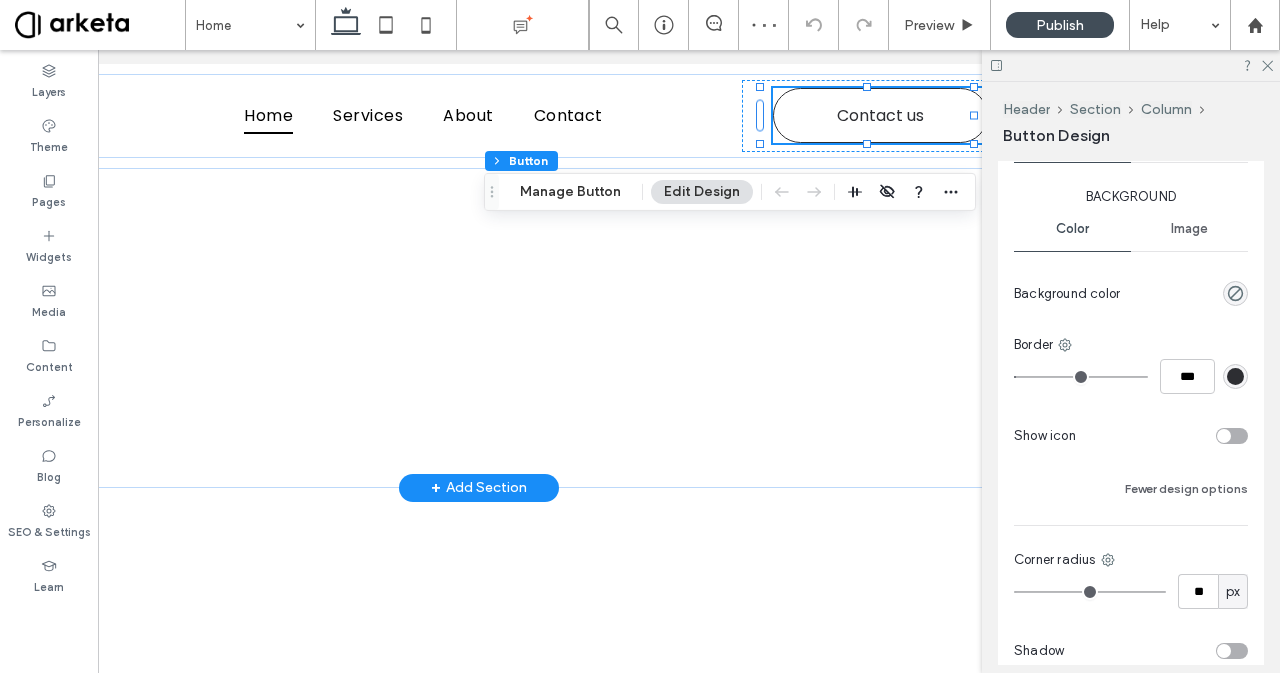 type 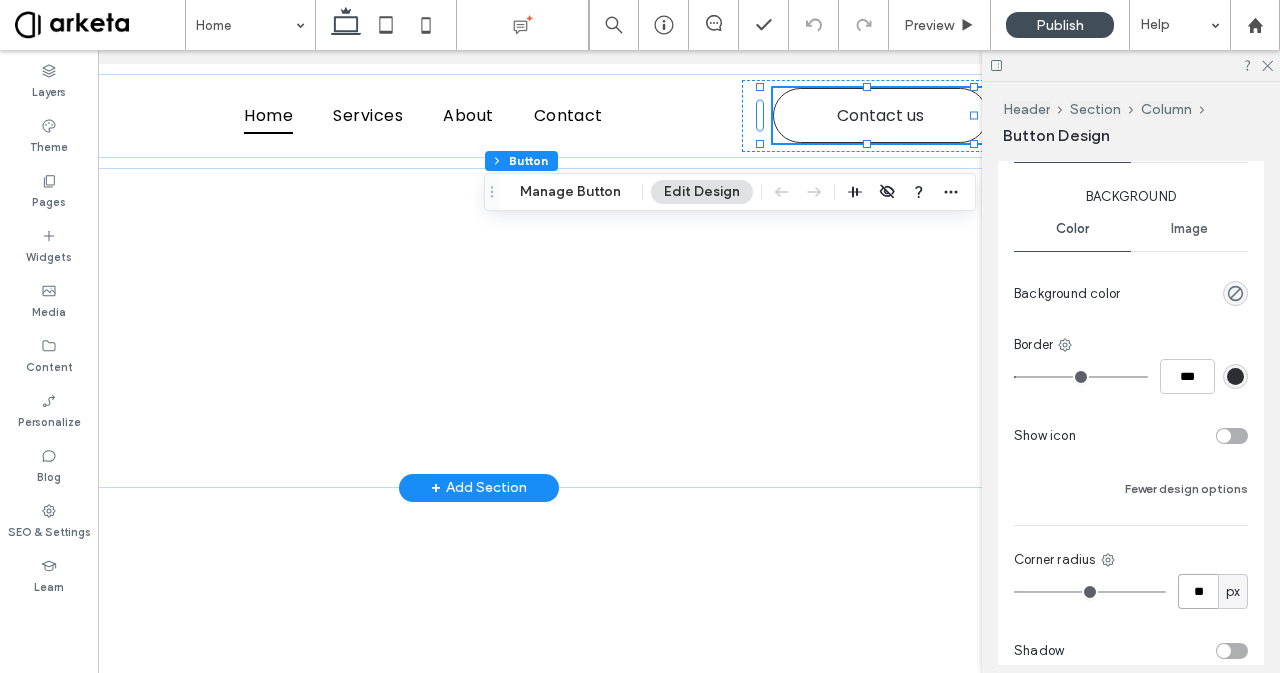 click on "**" at bounding box center [1198, 591] 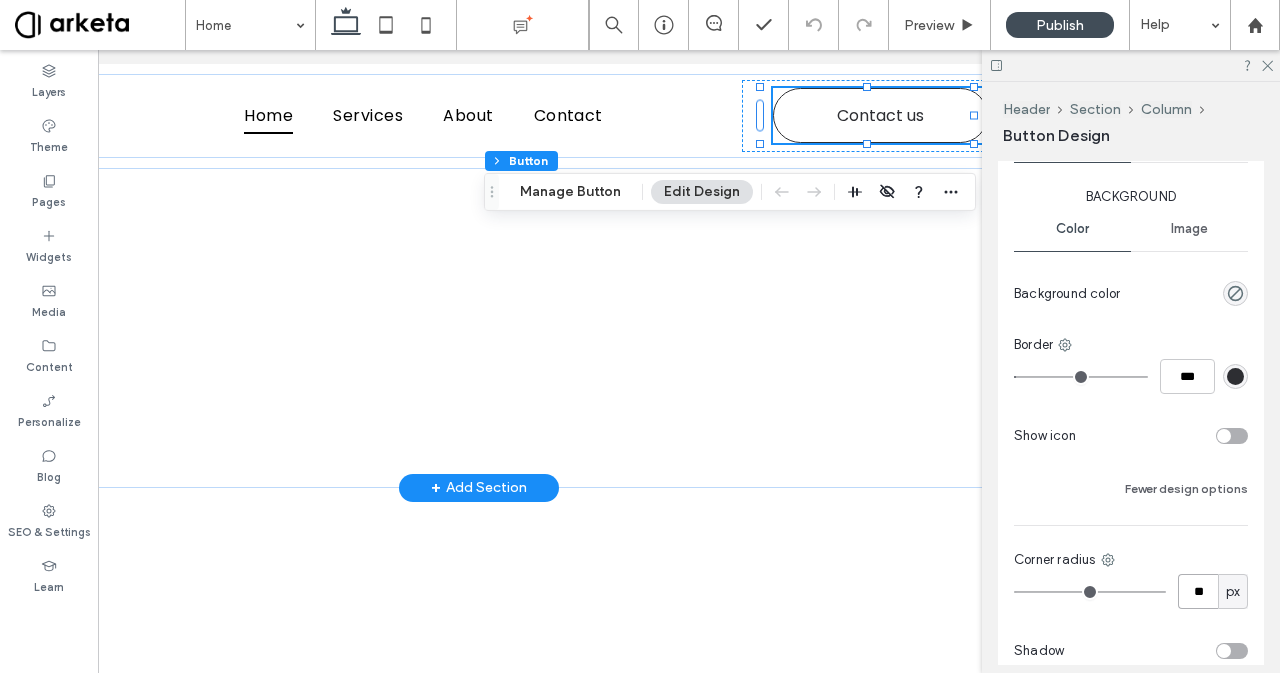 type on "**" 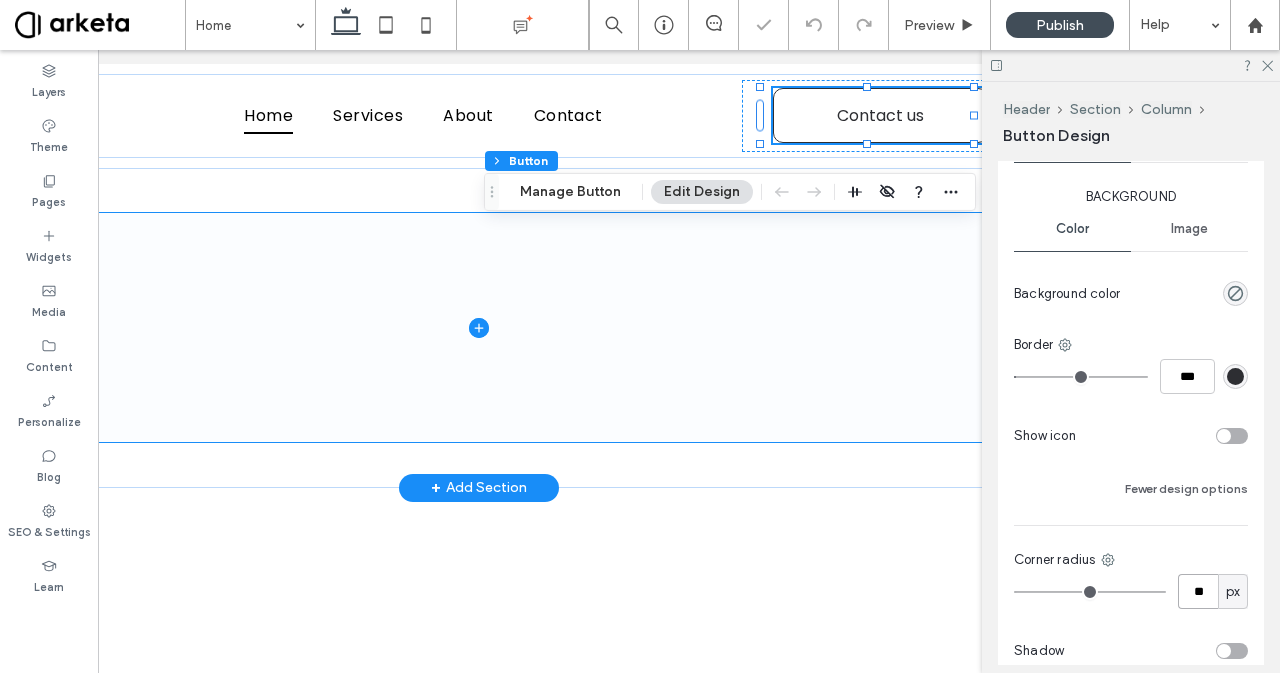 type on "*" 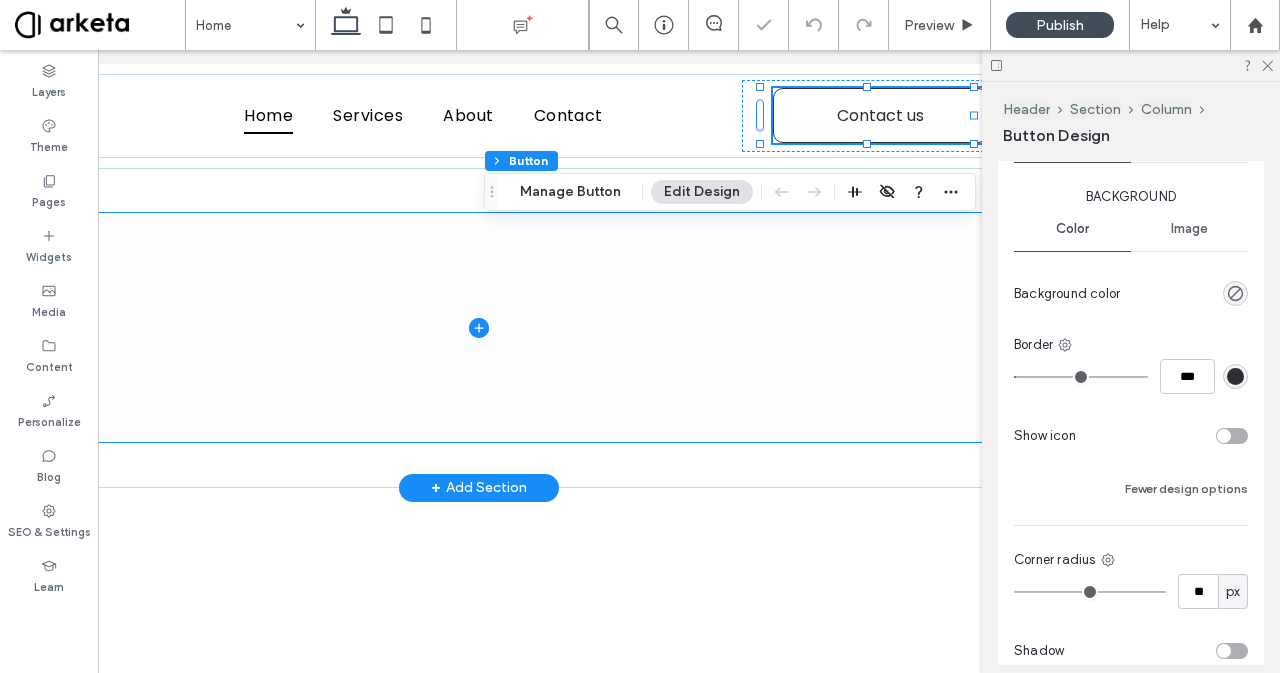 click at bounding box center (479, 327) 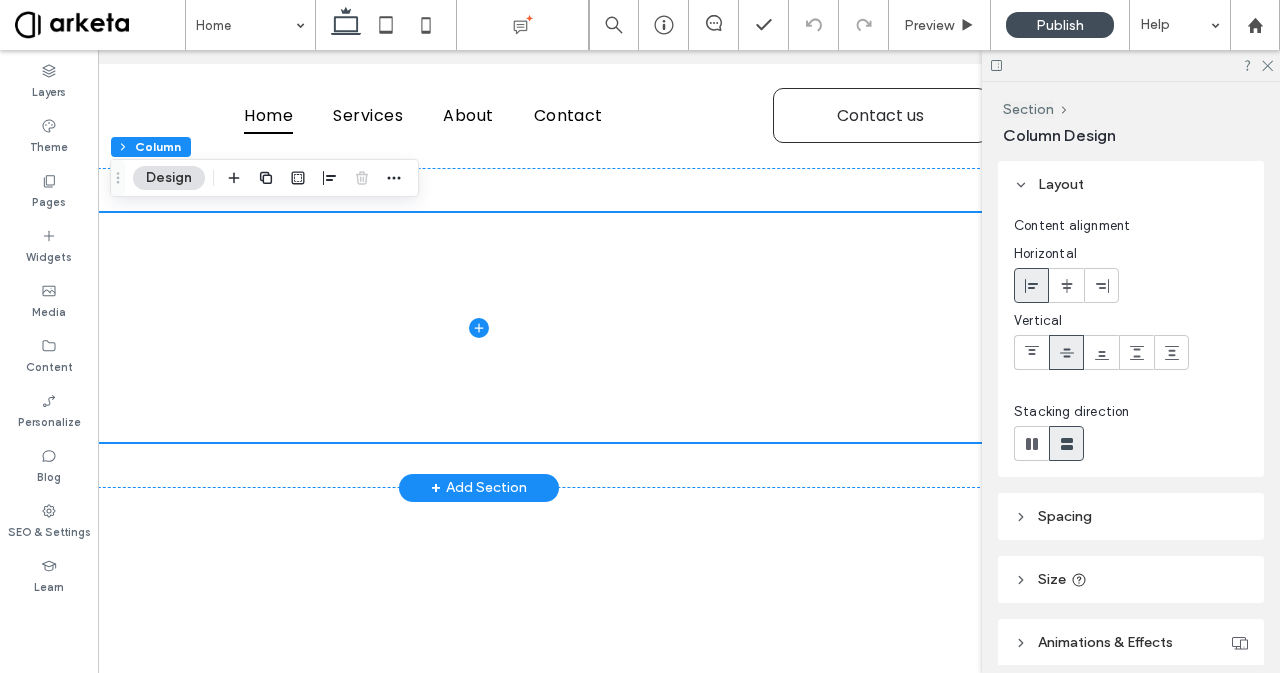 scroll, scrollTop: 142, scrollLeft: 0, axis: vertical 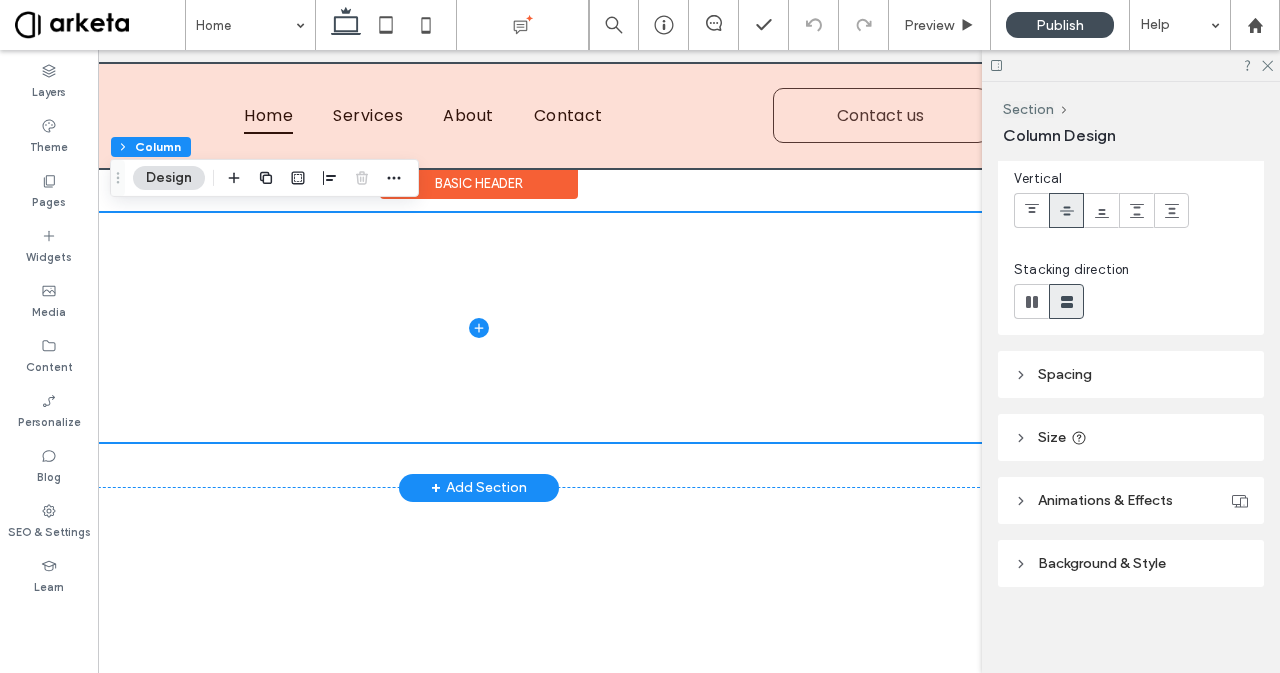 click at bounding box center [479, 116] 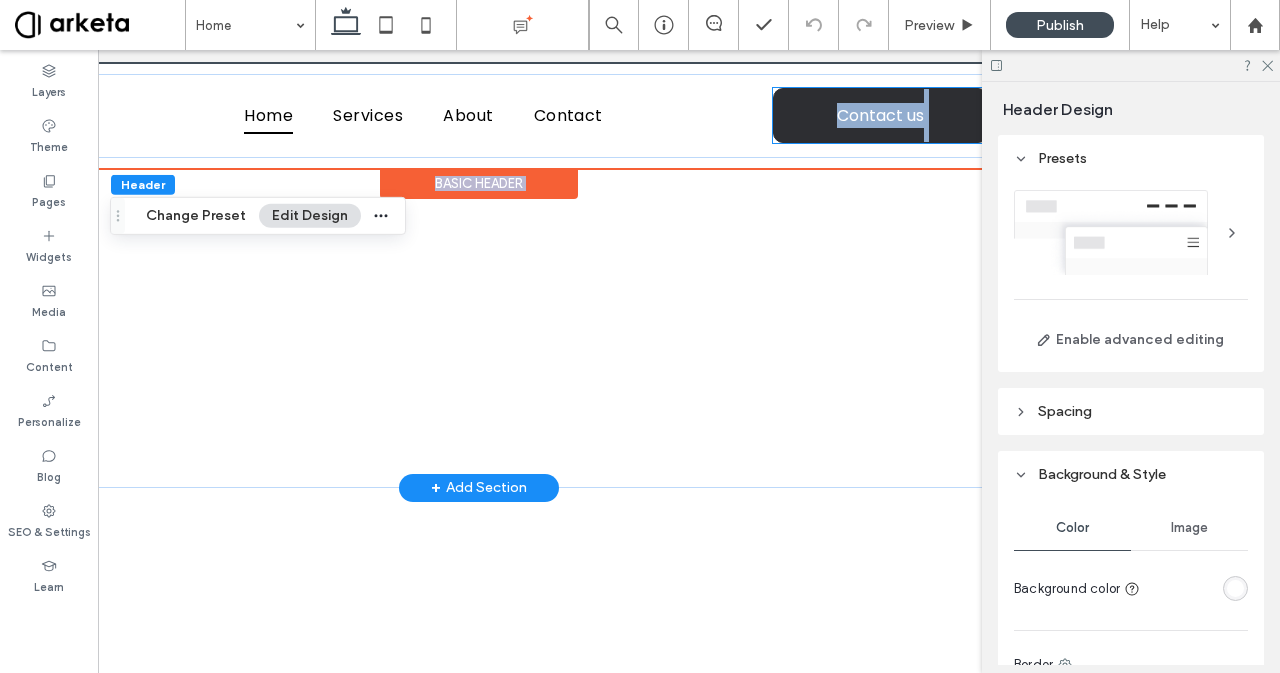 click on "Home
Services
About
Contact
Contact us
Section
Basic Header" at bounding box center [479, 116] 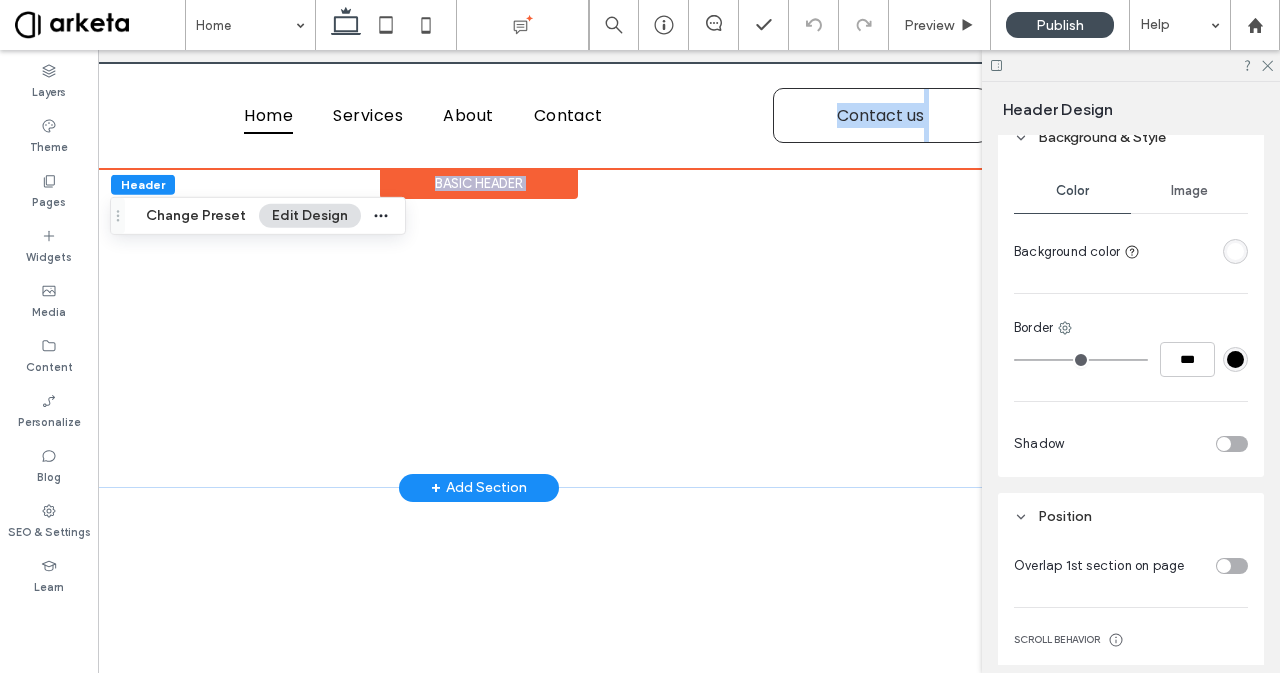 scroll, scrollTop: 327, scrollLeft: 0, axis: vertical 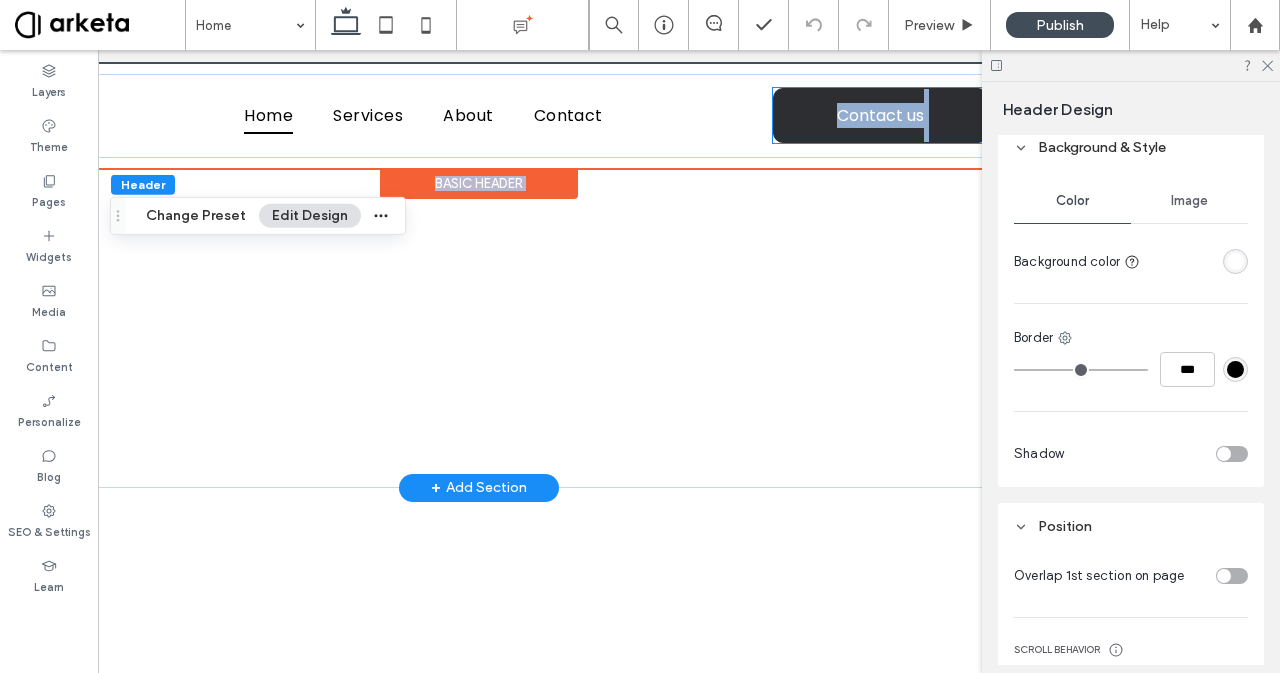 click on "Contact us" at bounding box center [881, 115] 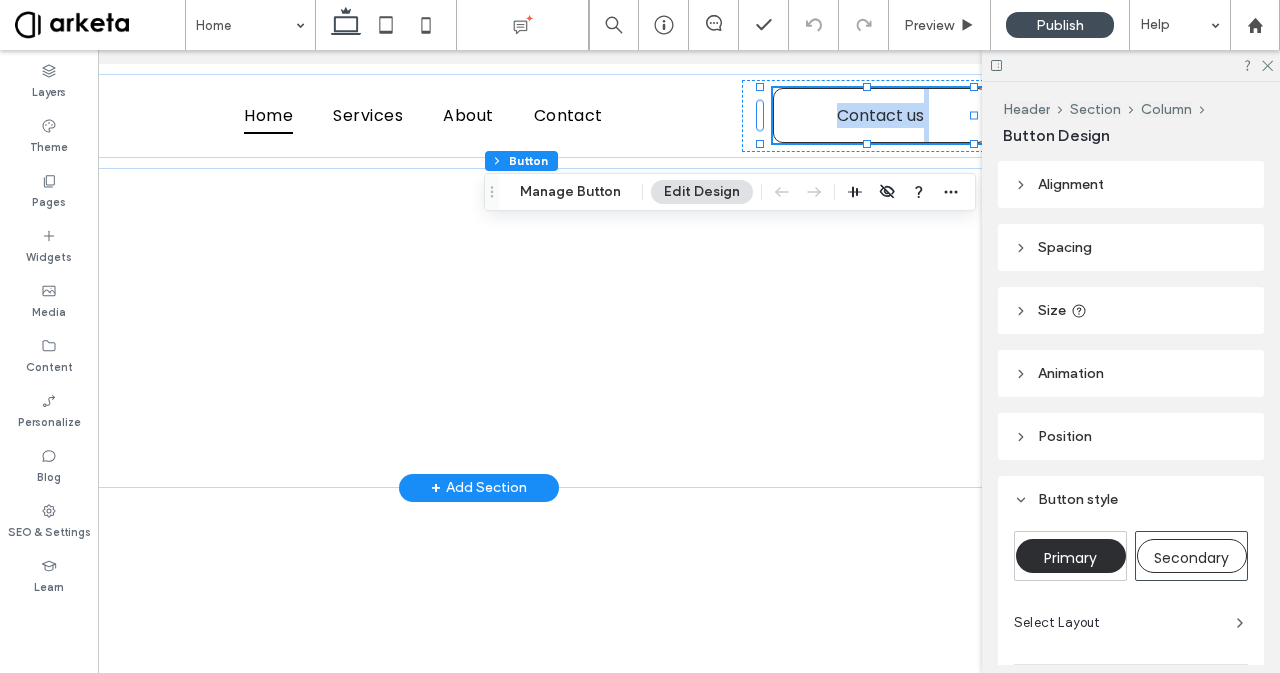 scroll, scrollTop: 572, scrollLeft: 0, axis: vertical 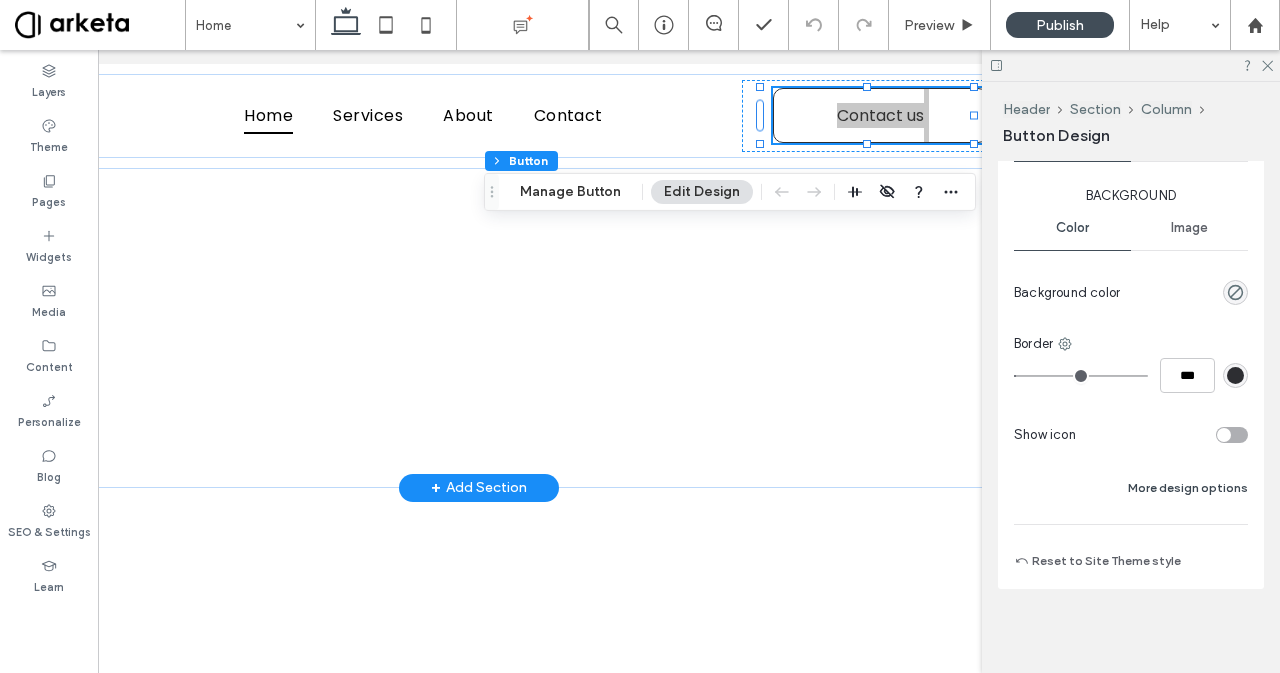 click on "More design options" at bounding box center [1188, 488] 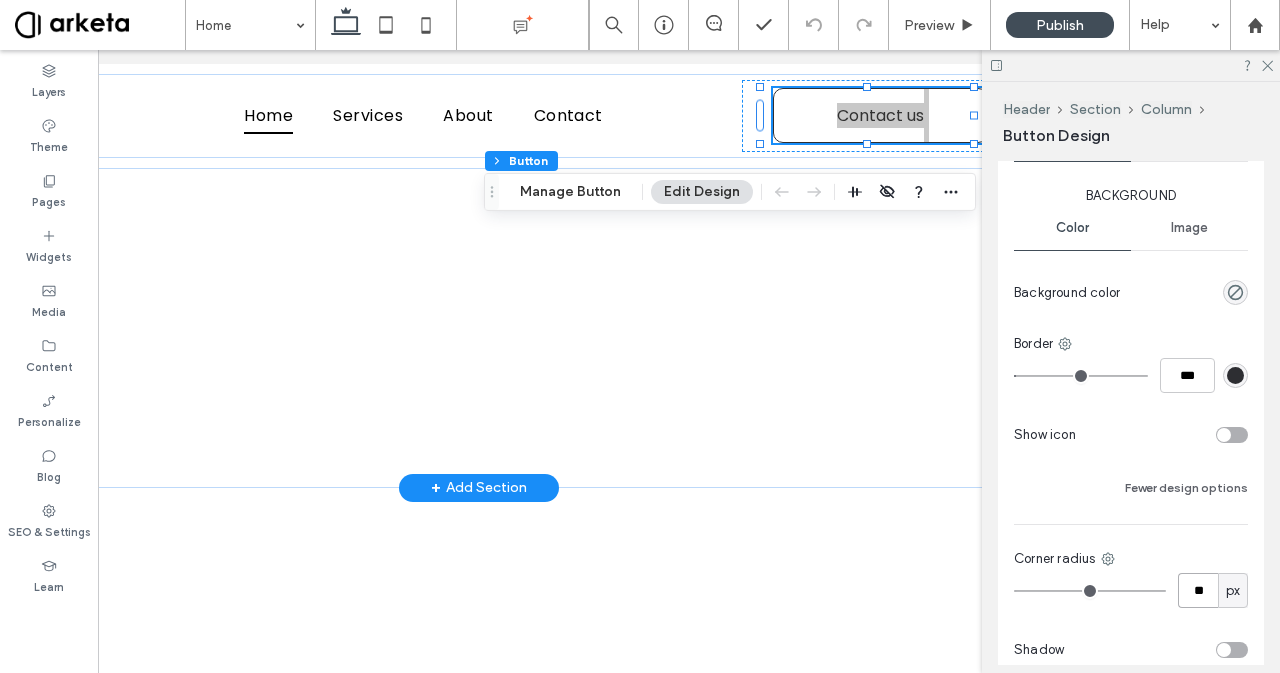 click on "**" at bounding box center (1198, 590) 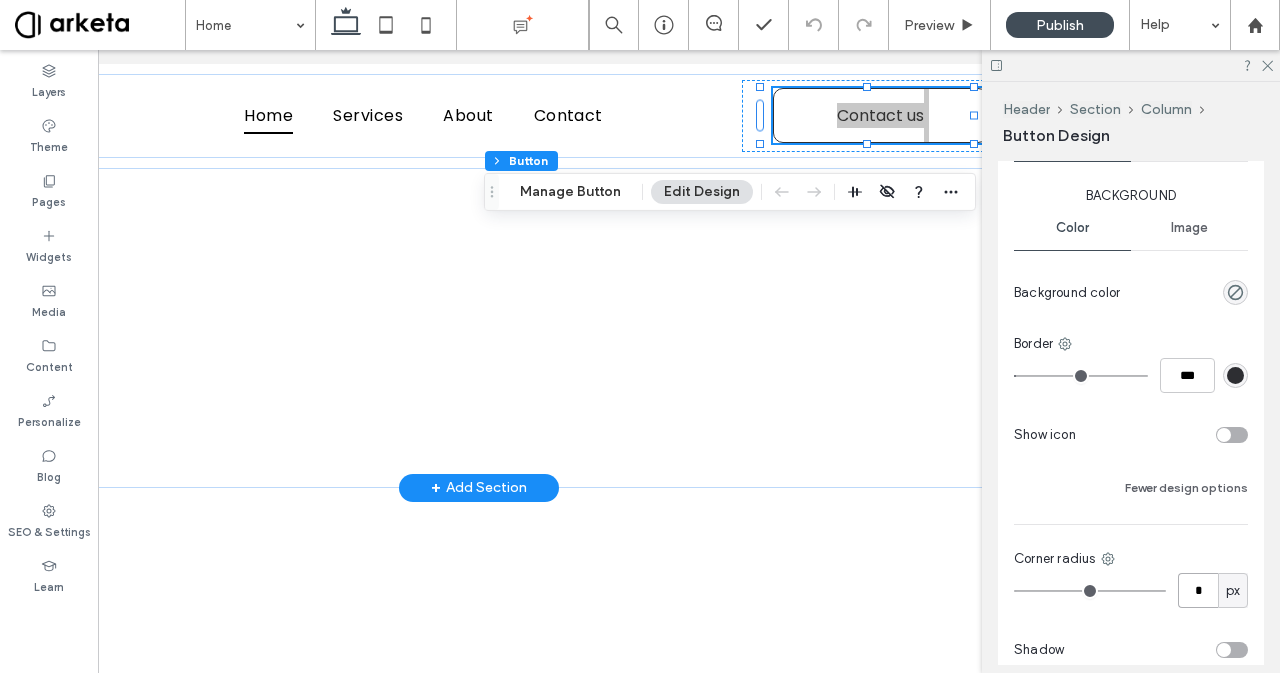 type on "*" 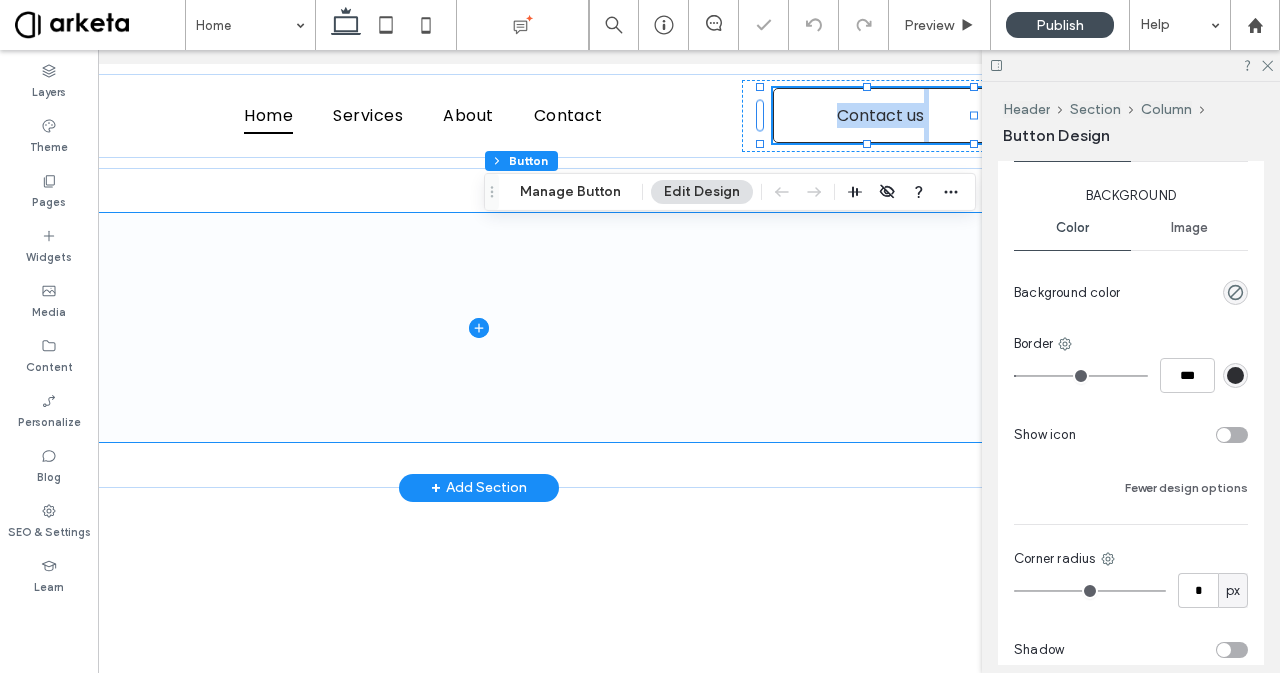 type on "*" 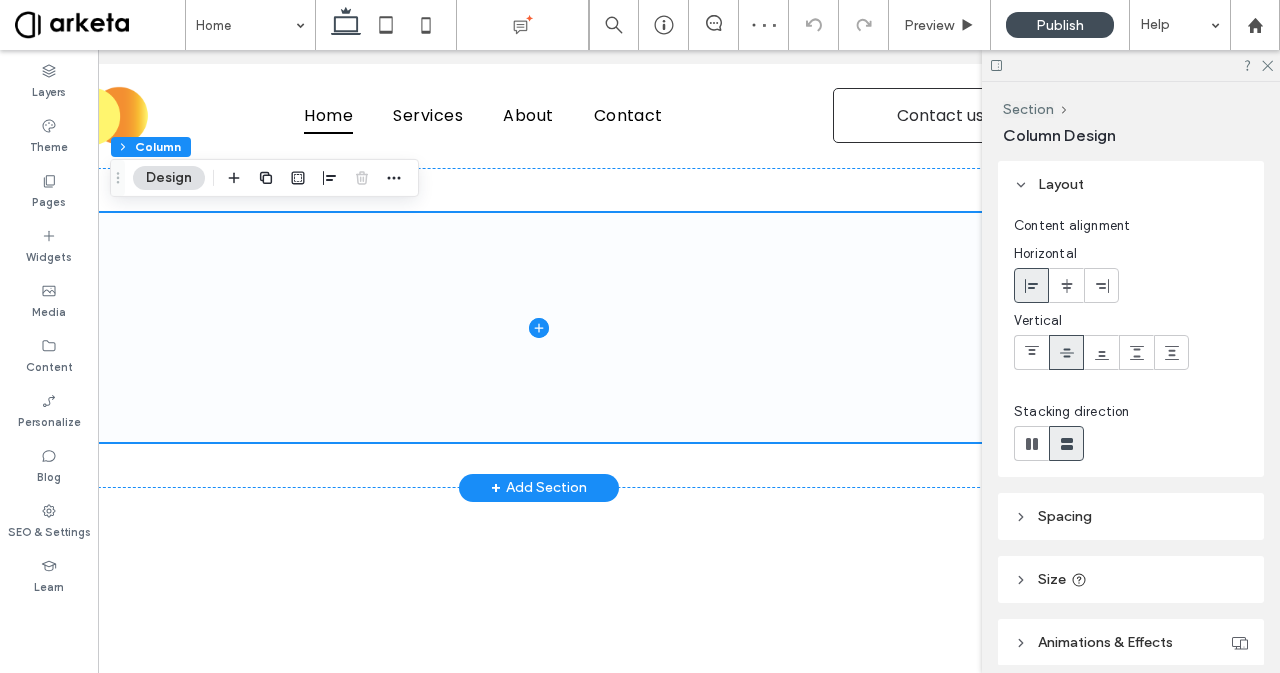 scroll, scrollTop: 0, scrollLeft: 149, axis: horizontal 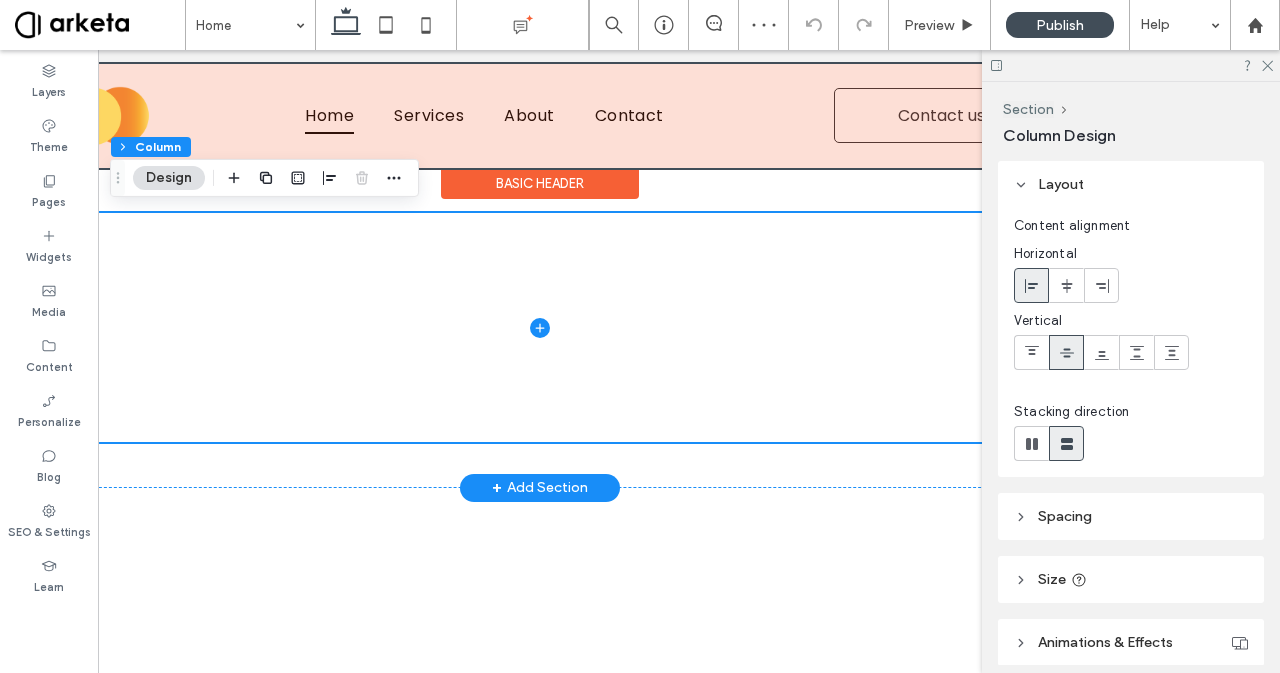 click at bounding box center (540, 116) 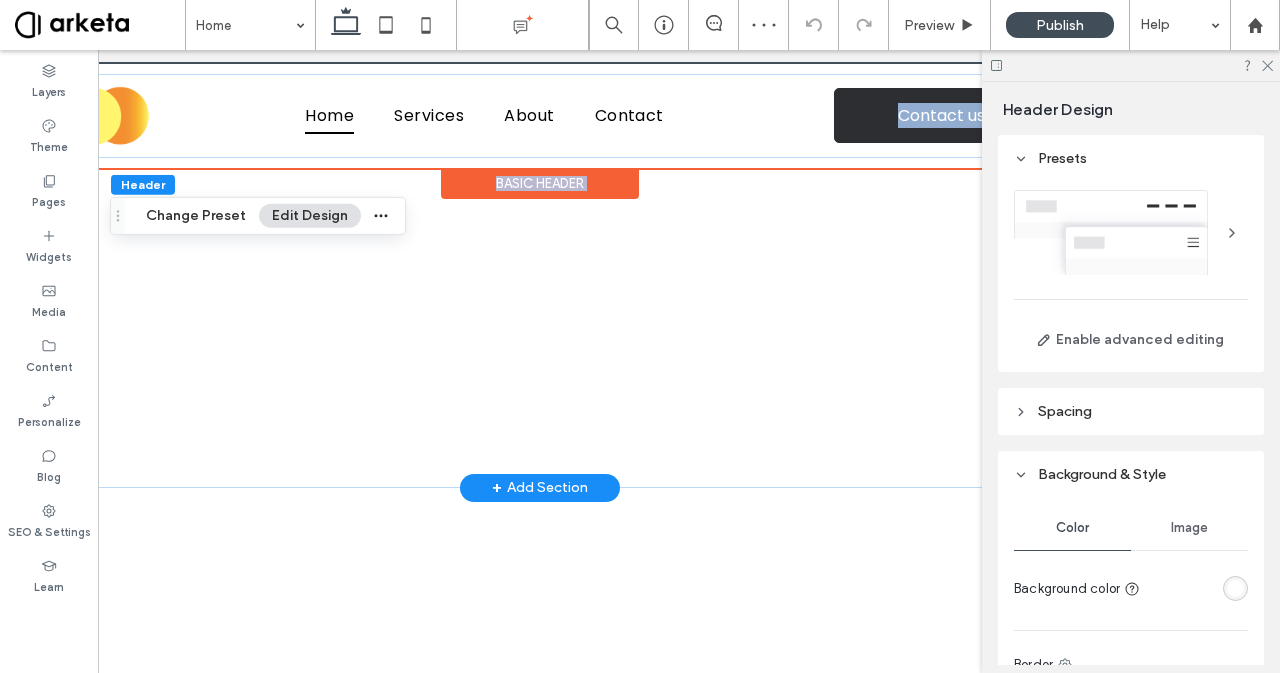 click on "Home
Services
About
Contact
Contact us
Section
Basic Header" at bounding box center [540, 116] 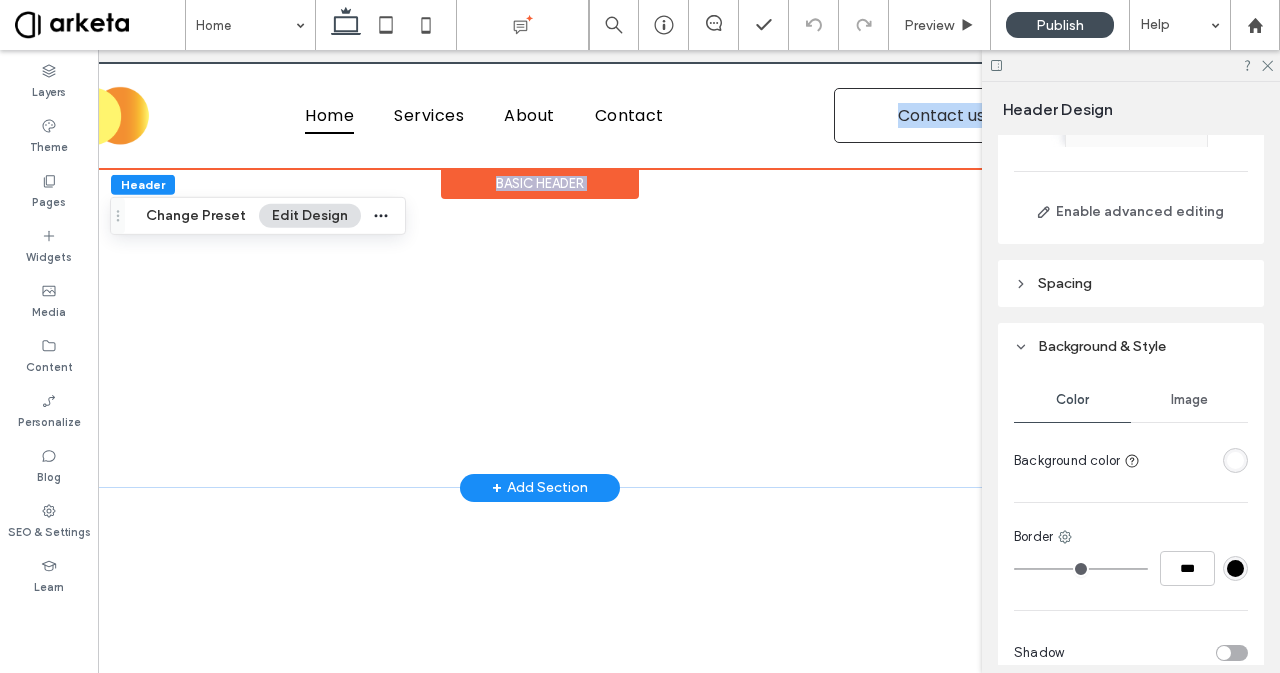 scroll, scrollTop: 125, scrollLeft: 0, axis: vertical 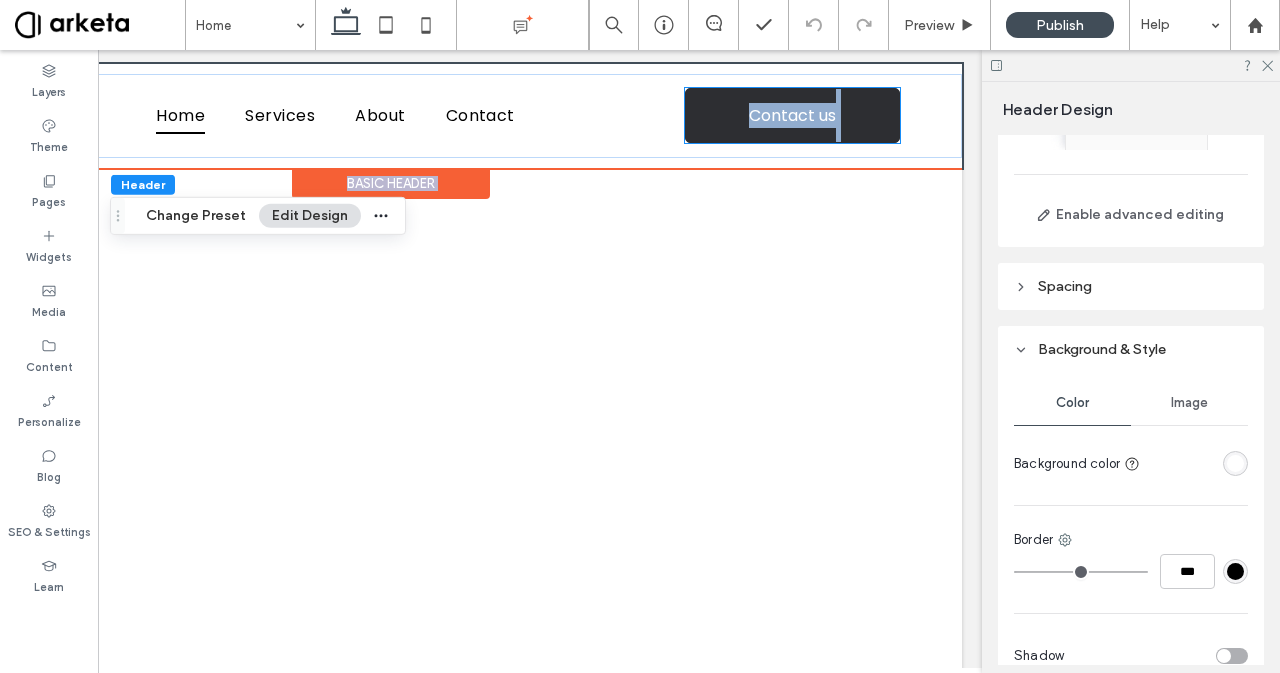 click on "Contact us" at bounding box center [793, 115] 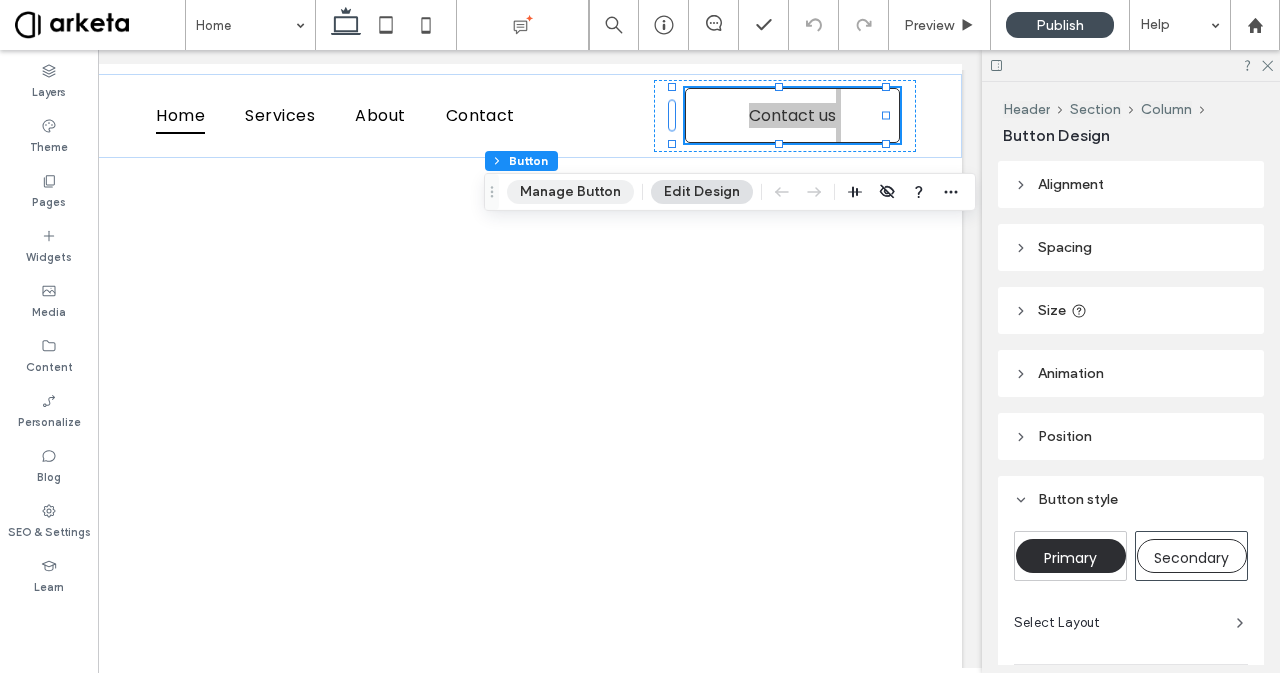 click on "Manage Button" at bounding box center (570, 192) 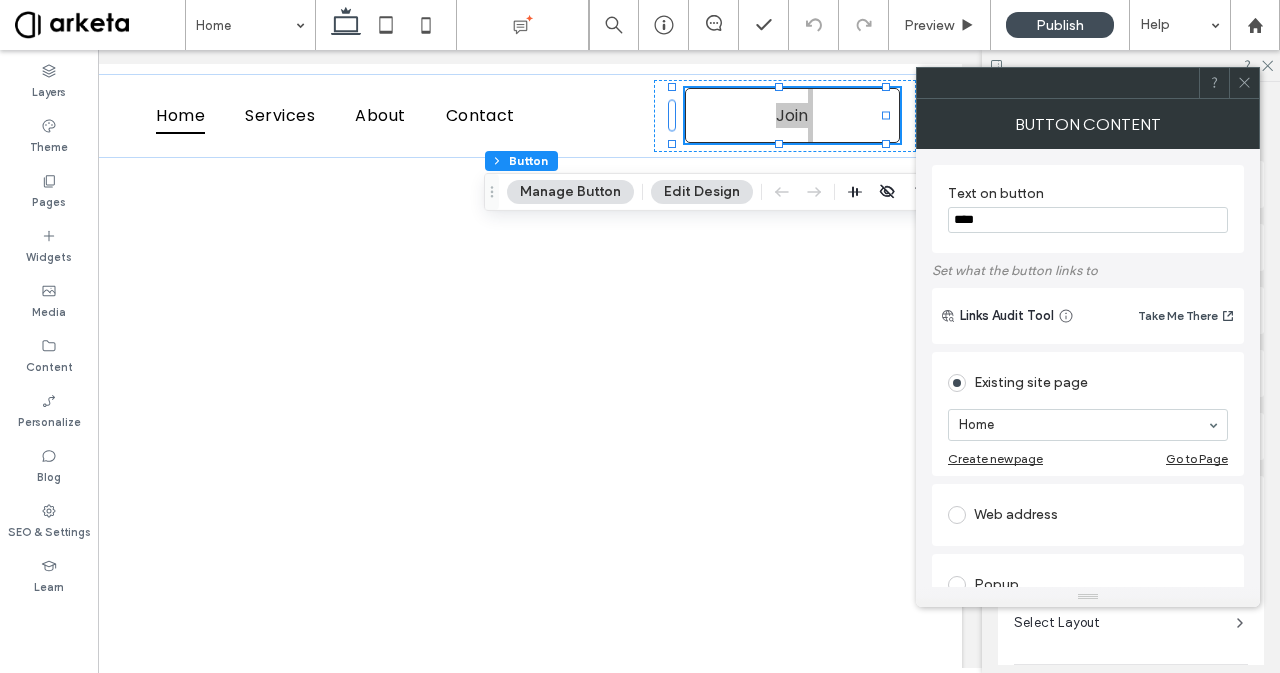 type on "****" 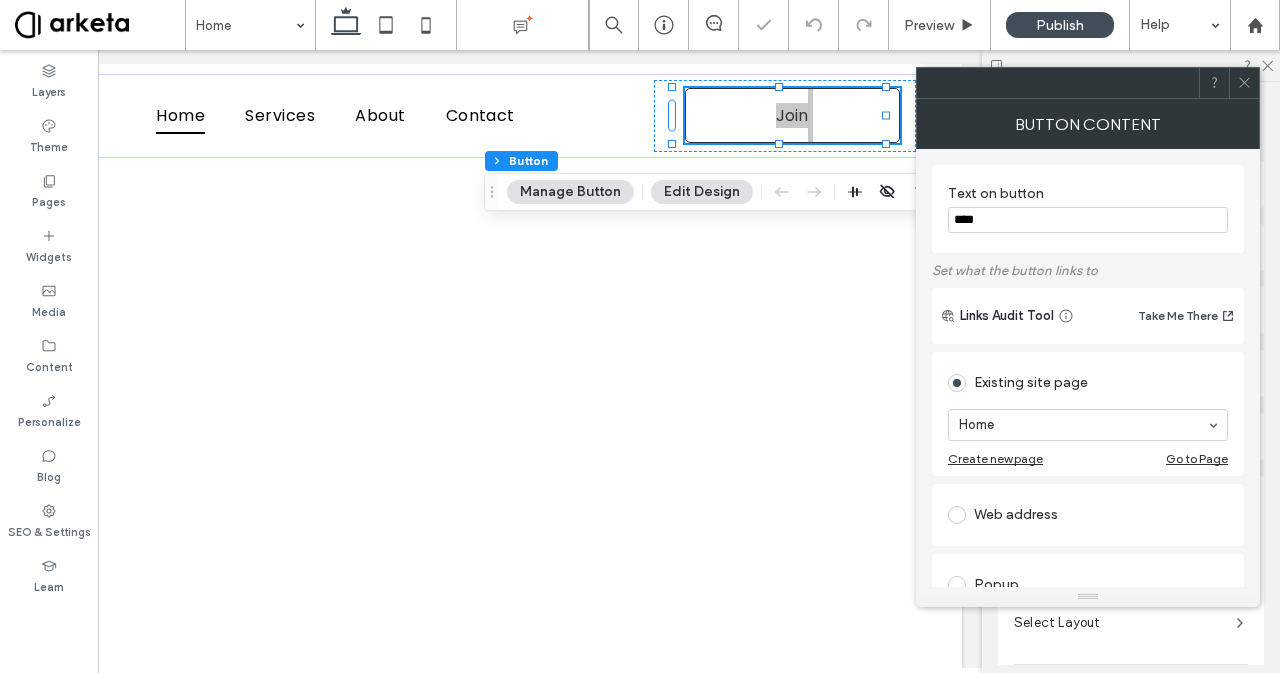 click 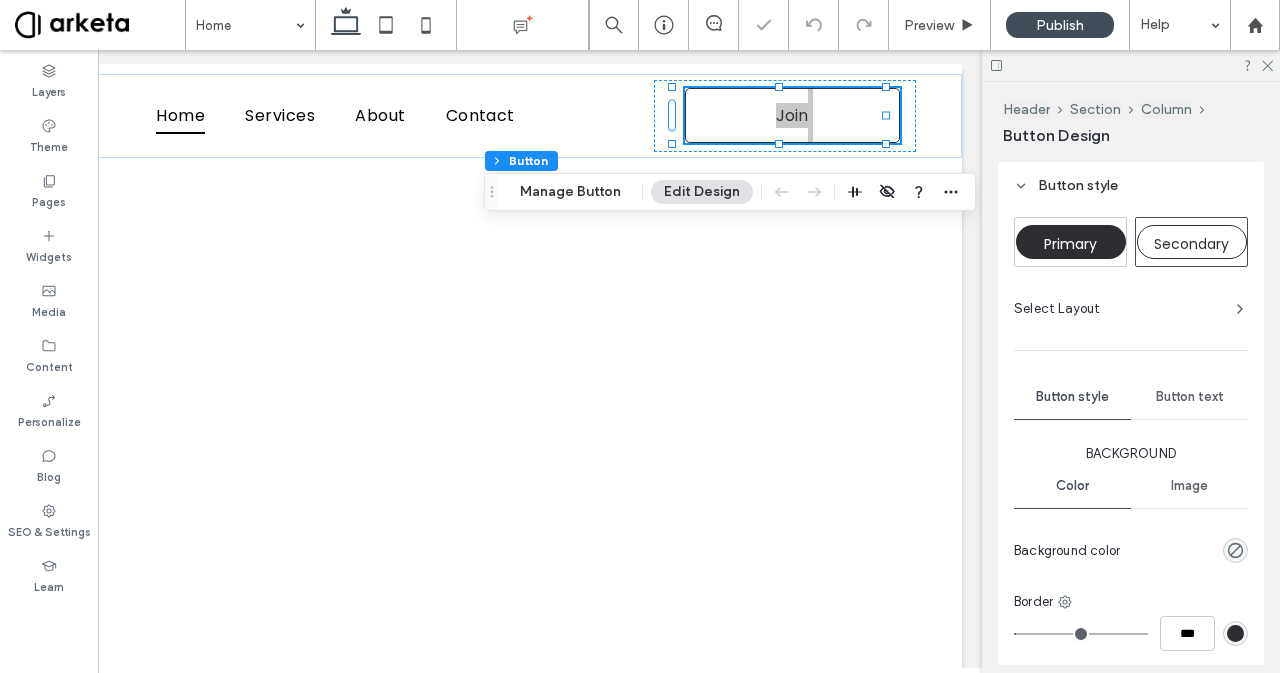 scroll, scrollTop: 334, scrollLeft: 0, axis: vertical 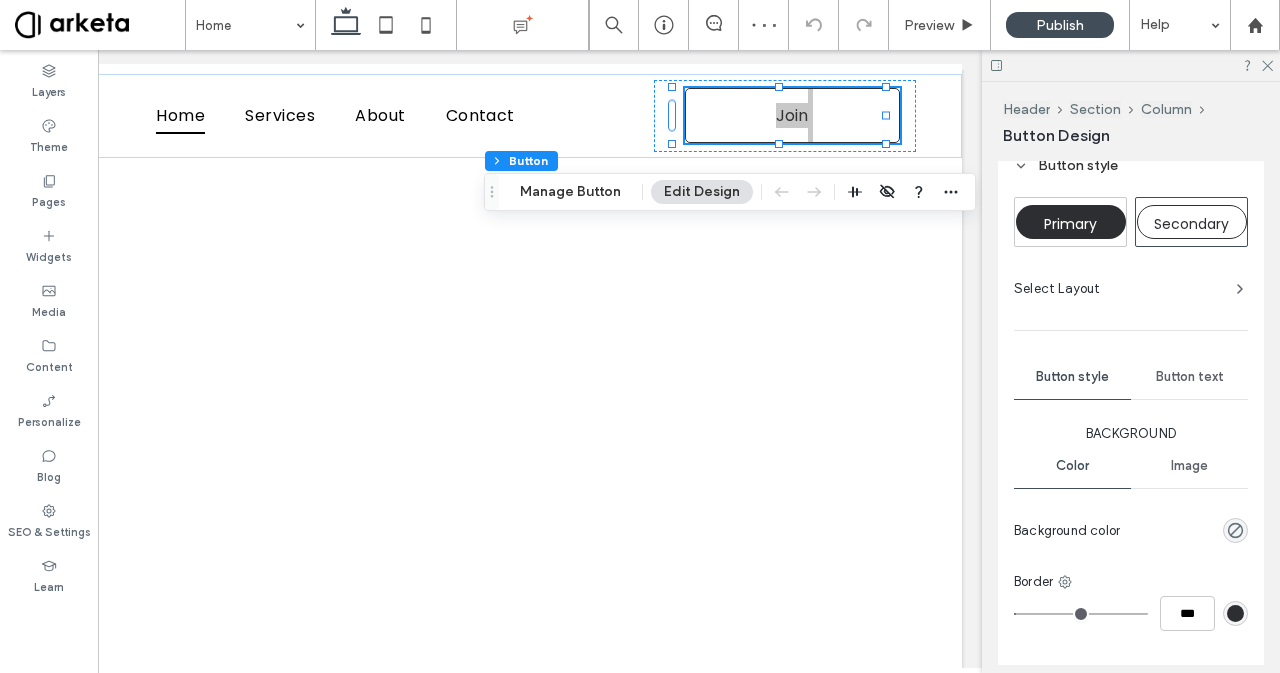 click on "Button text" at bounding box center [1190, 377] 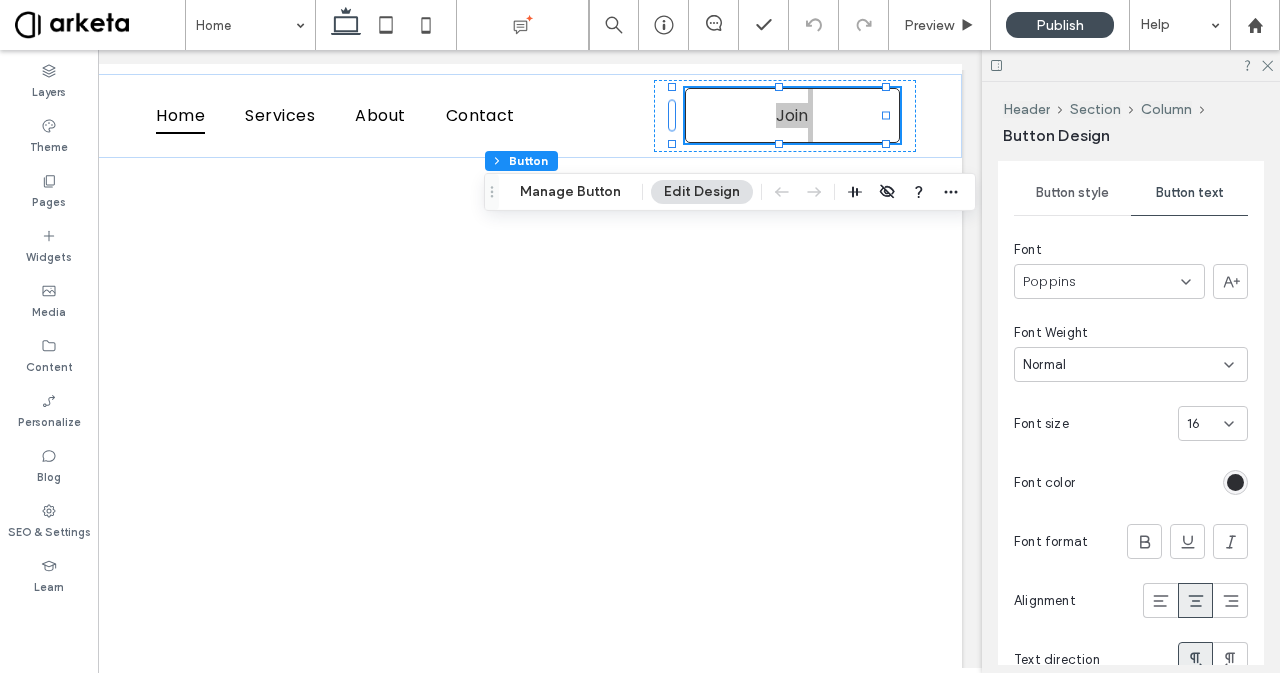 scroll, scrollTop: 544, scrollLeft: 0, axis: vertical 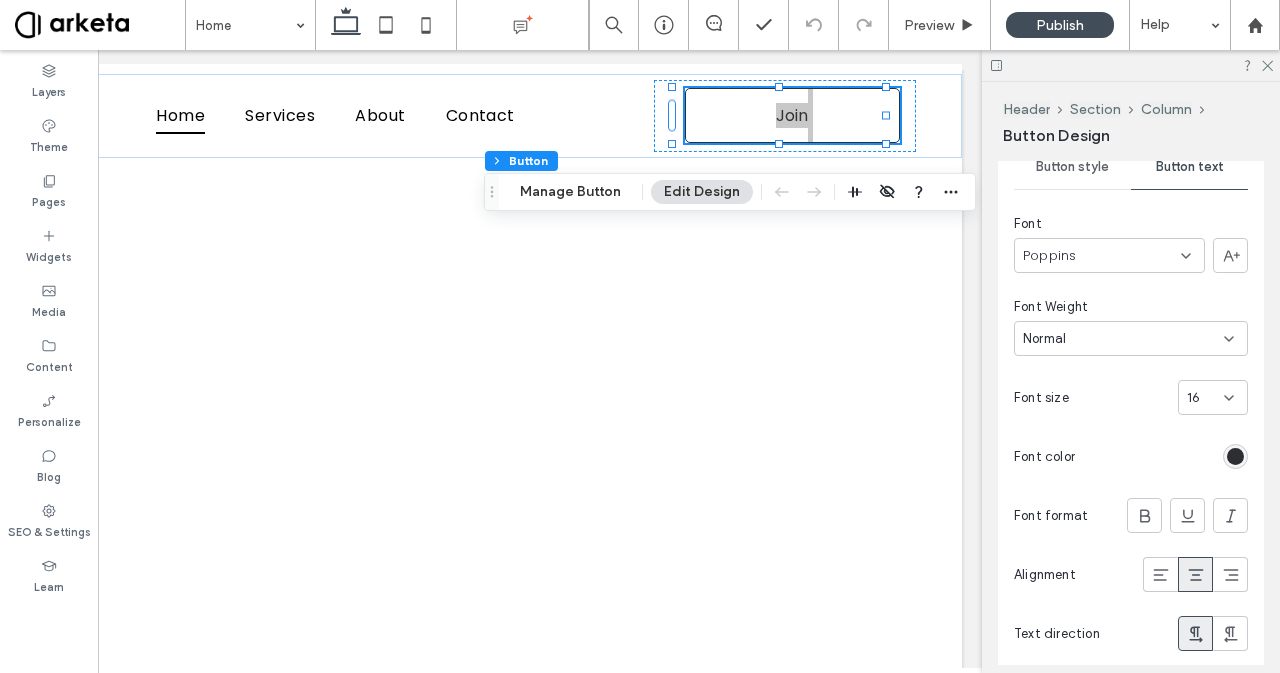 click on "16" at bounding box center (1205, 398) 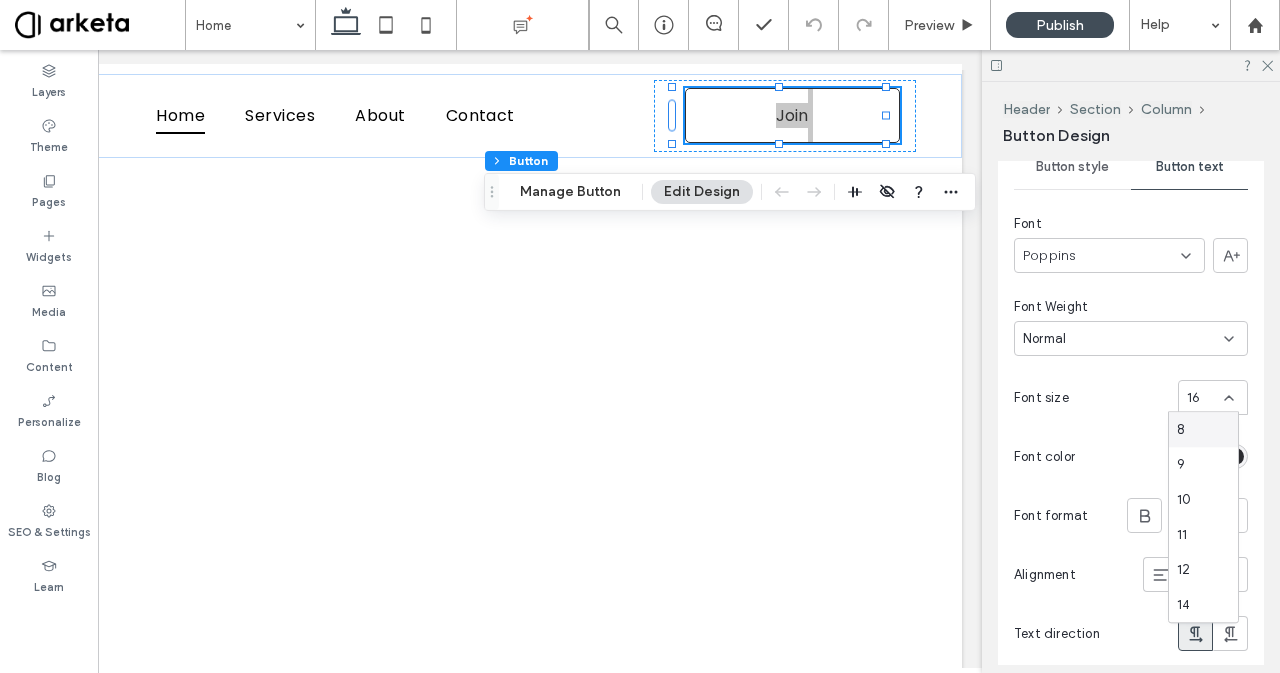 click on "16" at bounding box center [1162, 397] 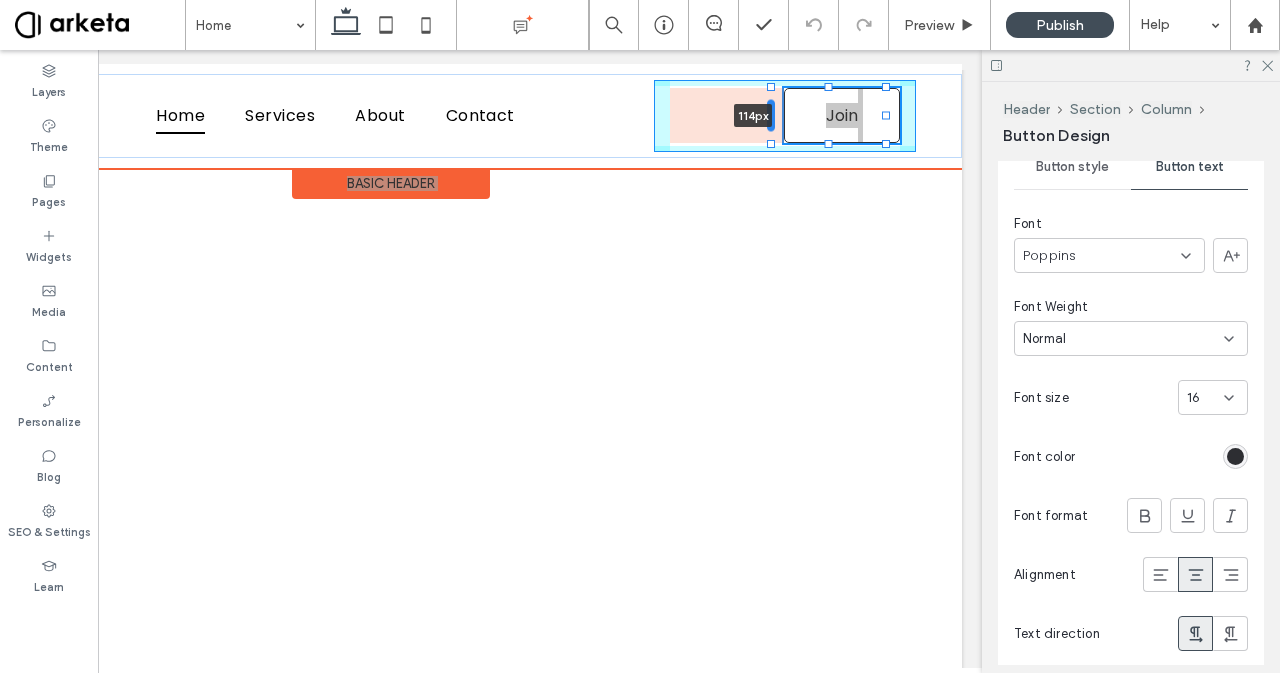 drag, startPoint x: 669, startPoint y: 120, endPoint x: 768, endPoint y: 107, distance: 99.849884 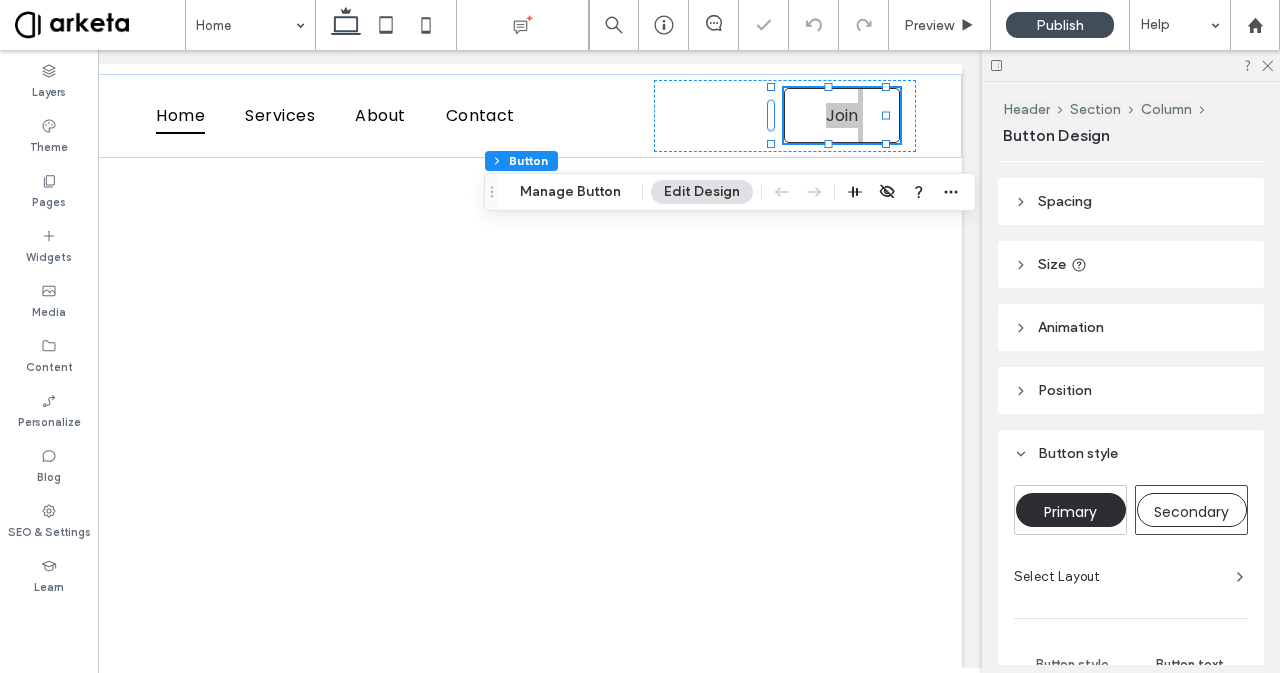scroll, scrollTop: 0, scrollLeft: 0, axis: both 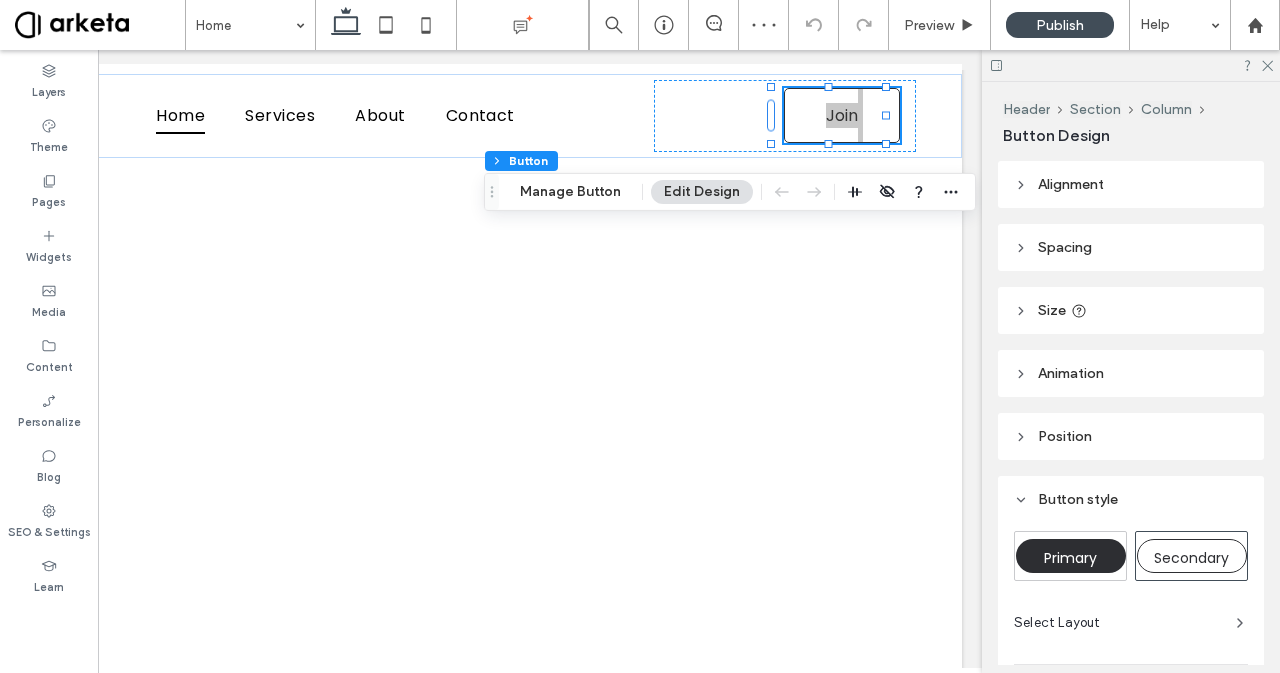 click 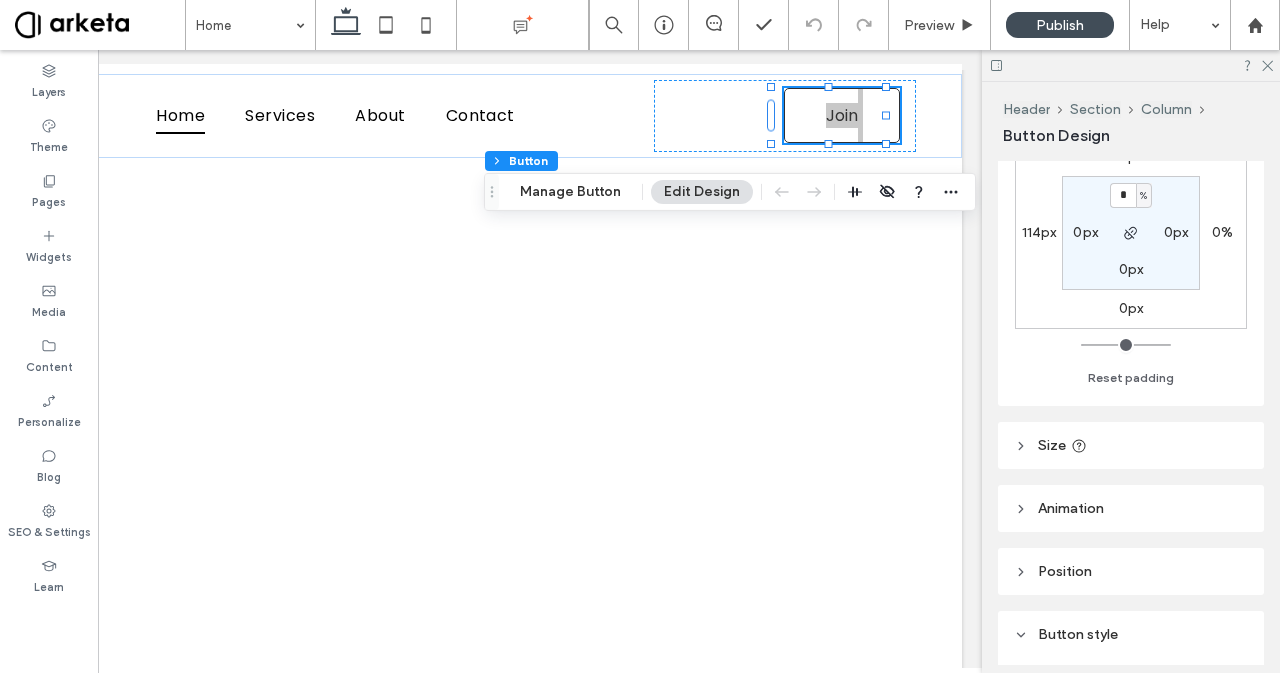 scroll, scrollTop: 178, scrollLeft: 0, axis: vertical 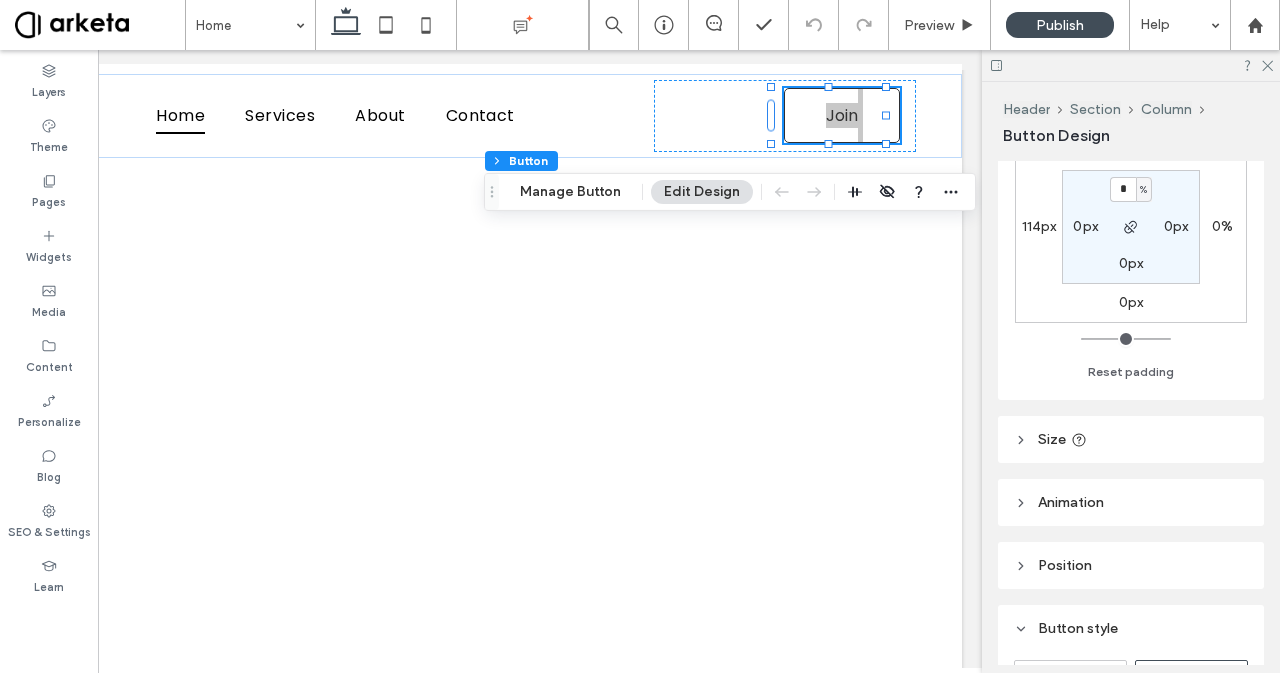 click 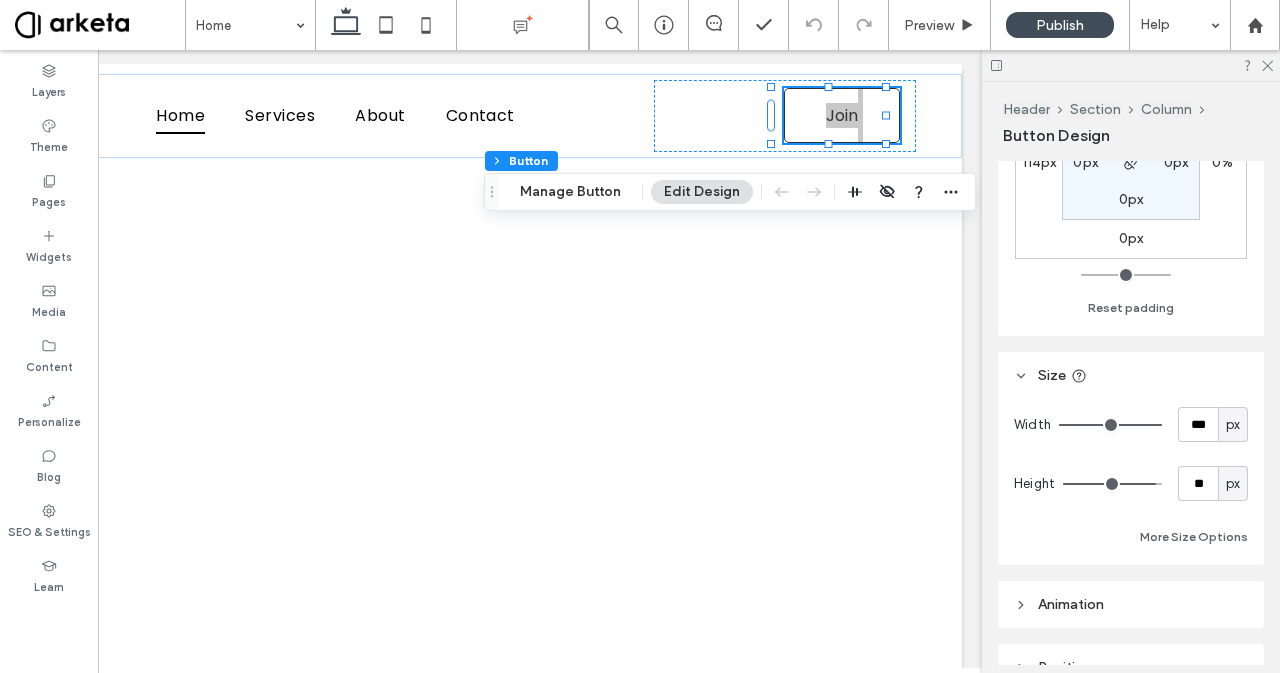 scroll, scrollTop: 240, scrollLeft: 0, axis: vertical 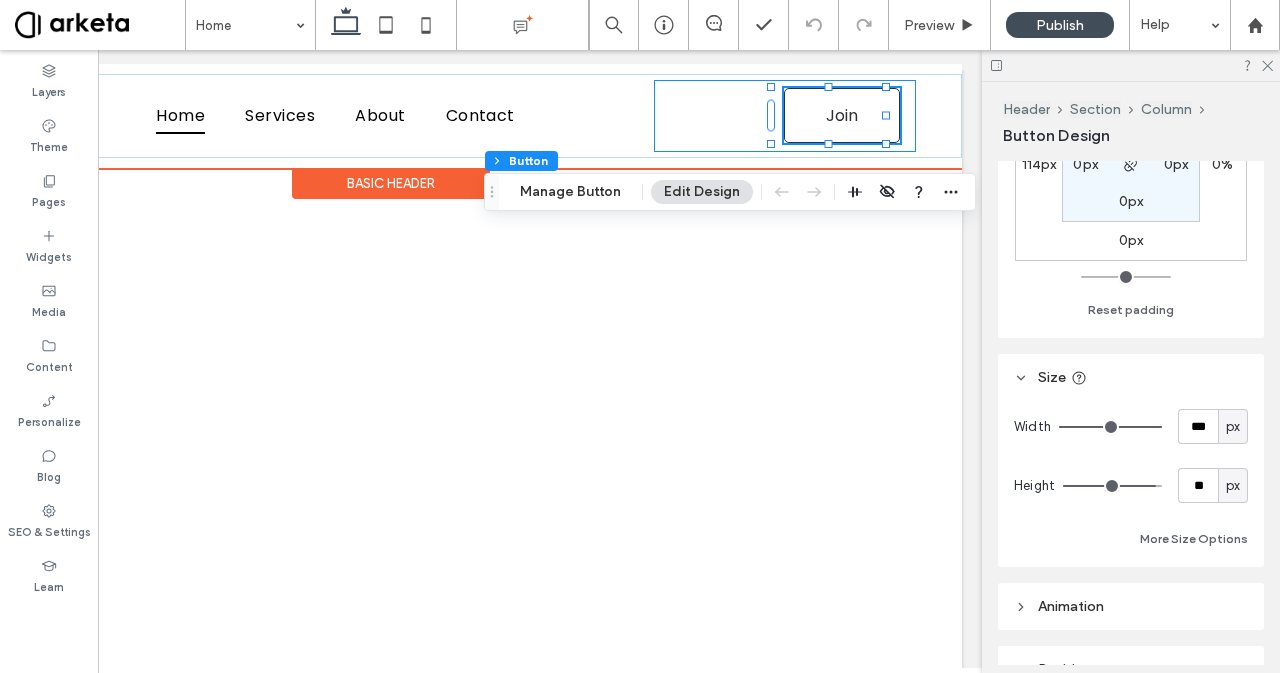 click on "Join
114px" at bounding box center [785, 116] 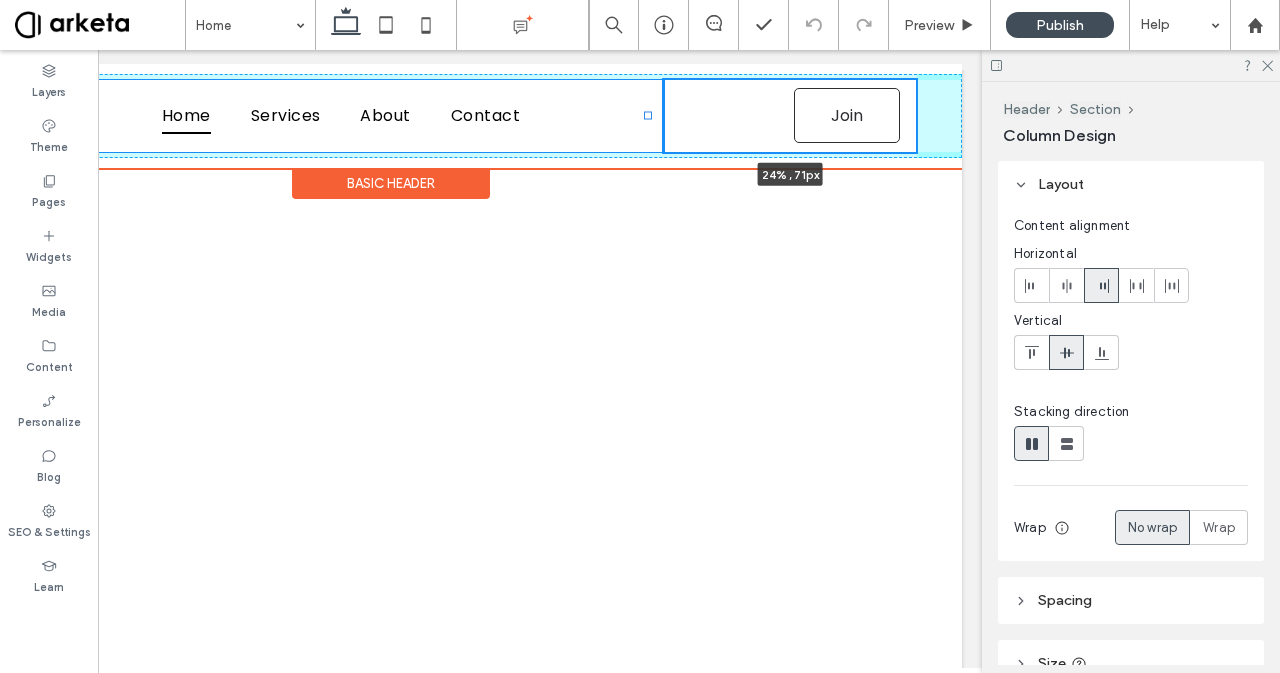click at bounding box center [648, 116] 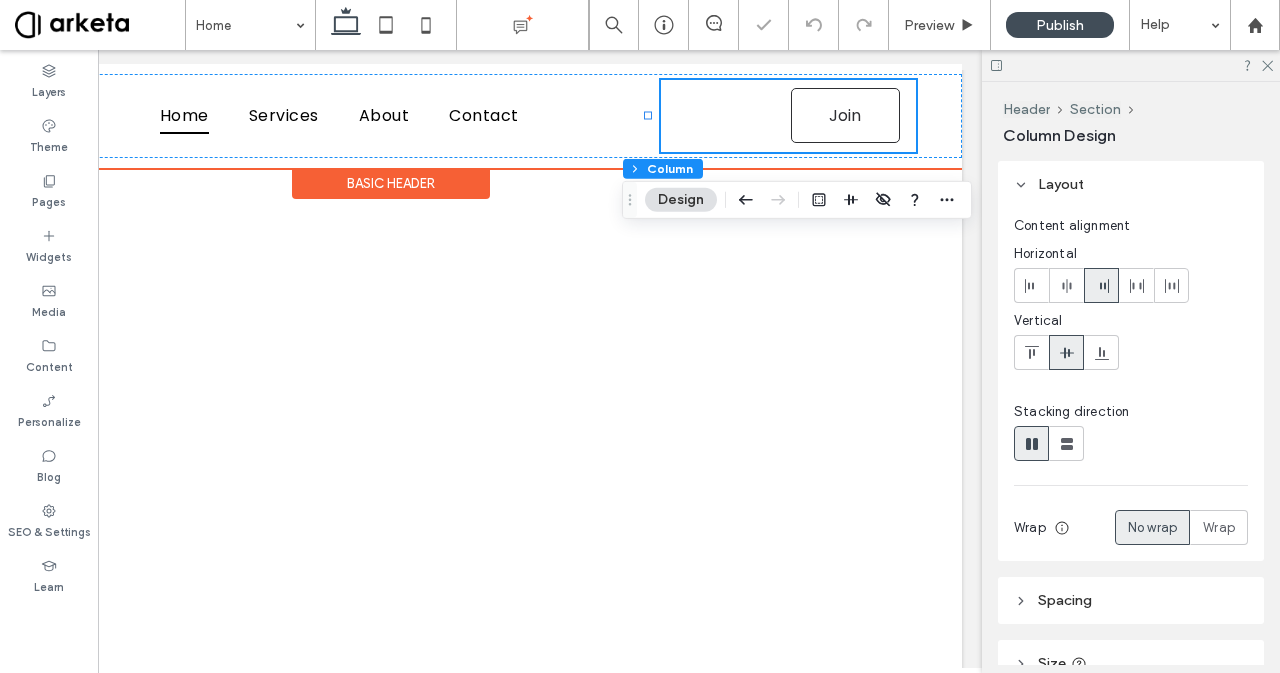 click on "Join
24% , 71px" at bounding box center (789, 116) 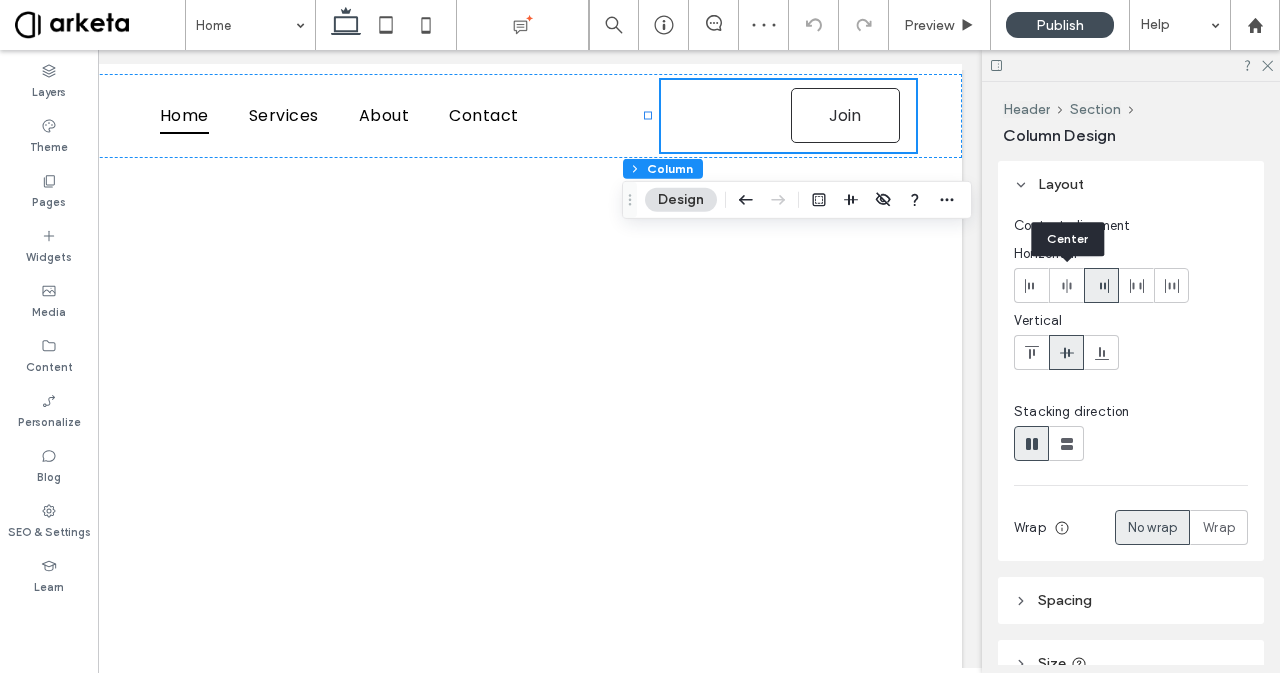 click 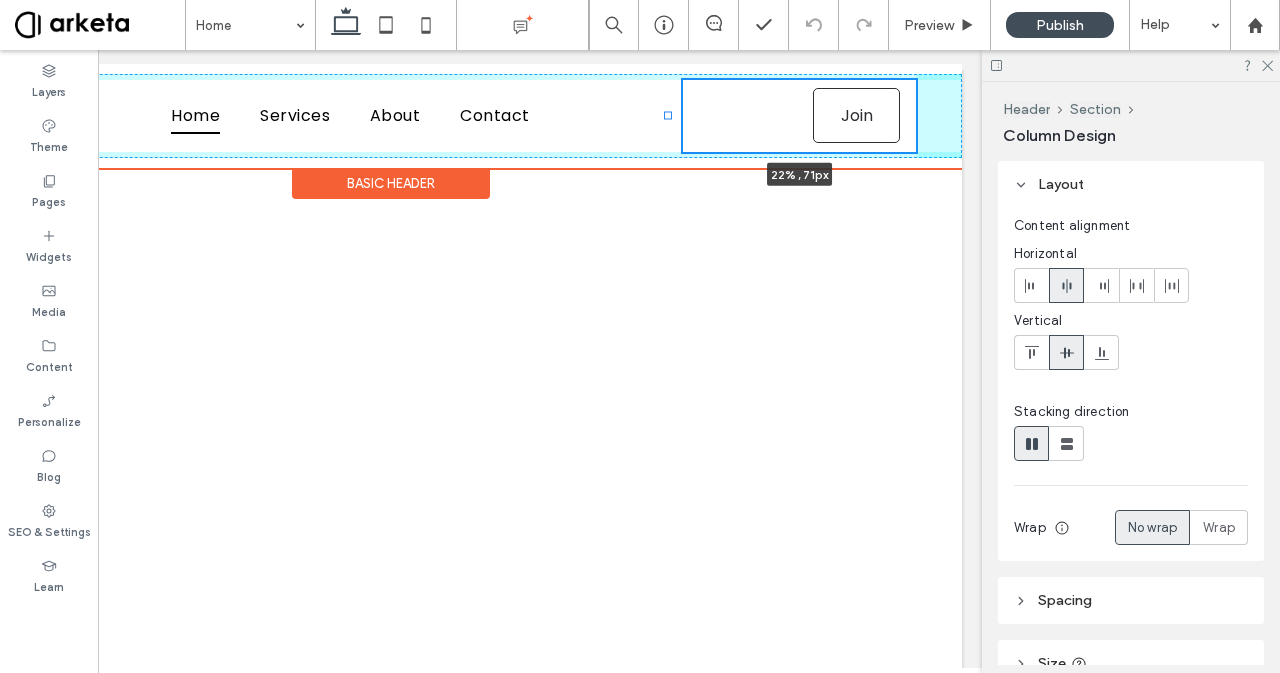 drag, startPoint x: 649, startPoint y: 112, endPoint x: 668, endPoint y: 135, distance: 29.832869 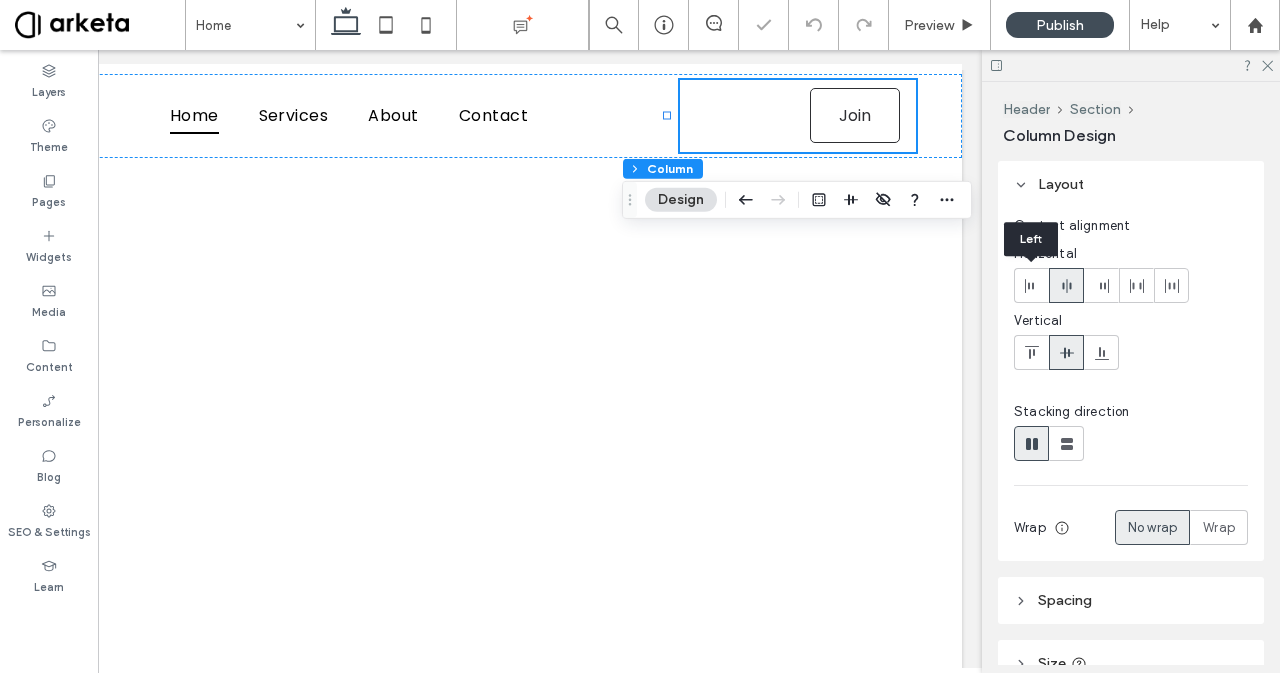 click 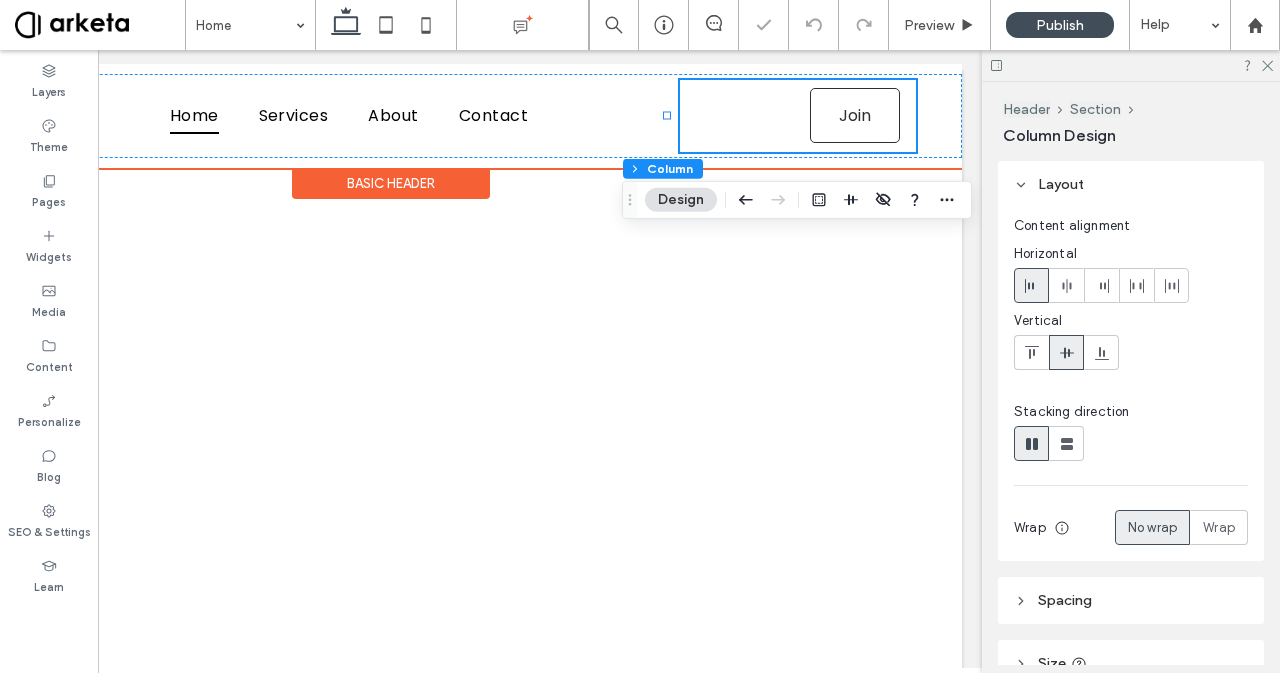 click on "Join
22% , 71px" at bounding box center [798, 116] 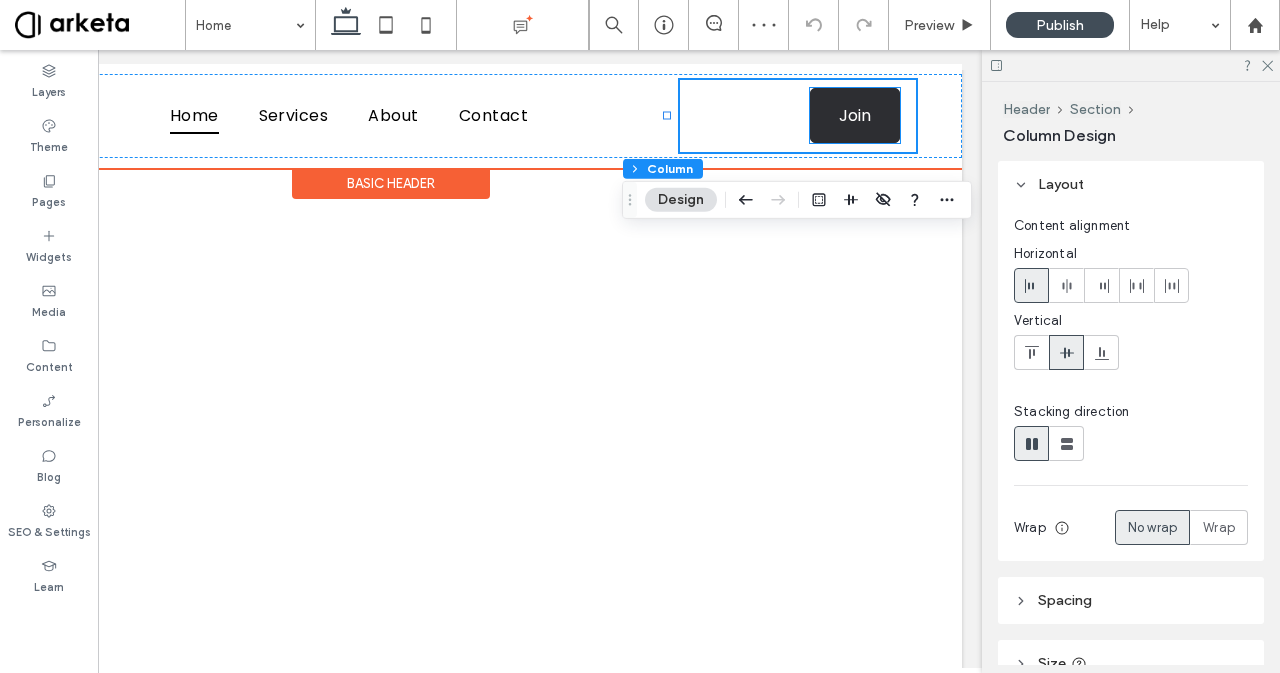 click on "Join" at bounding box center [855, 115] 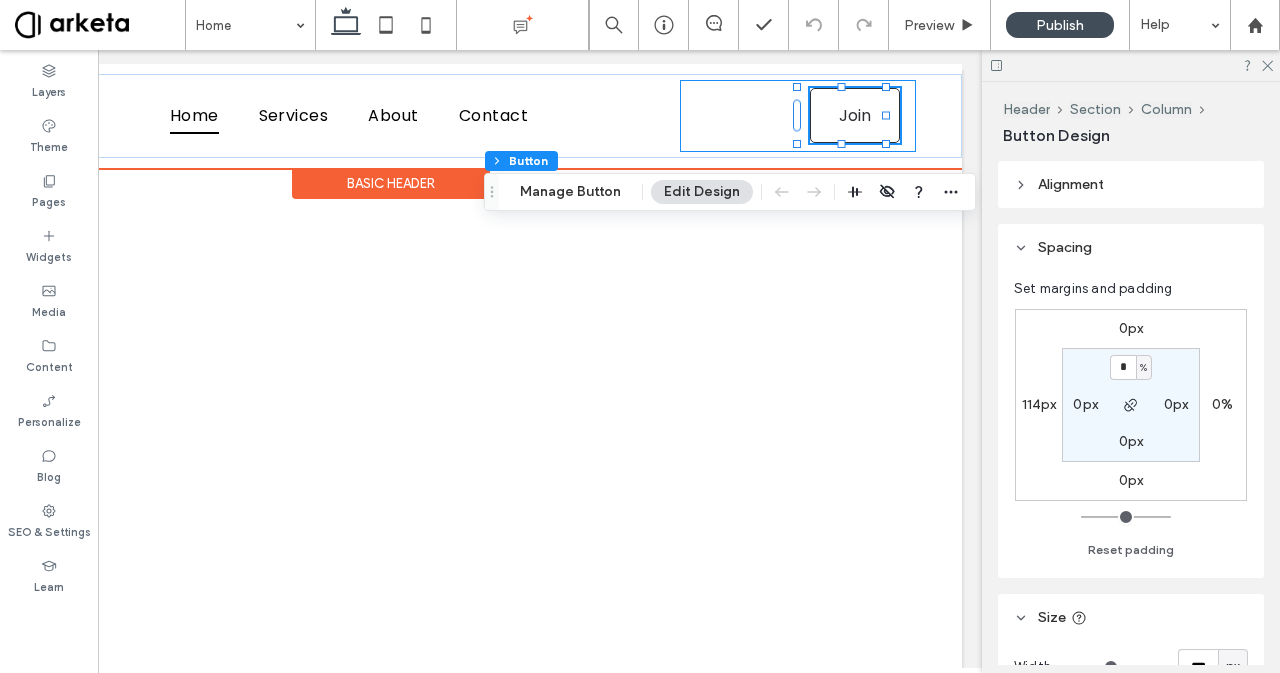 click on "Join" at bounding box center [798, 116] 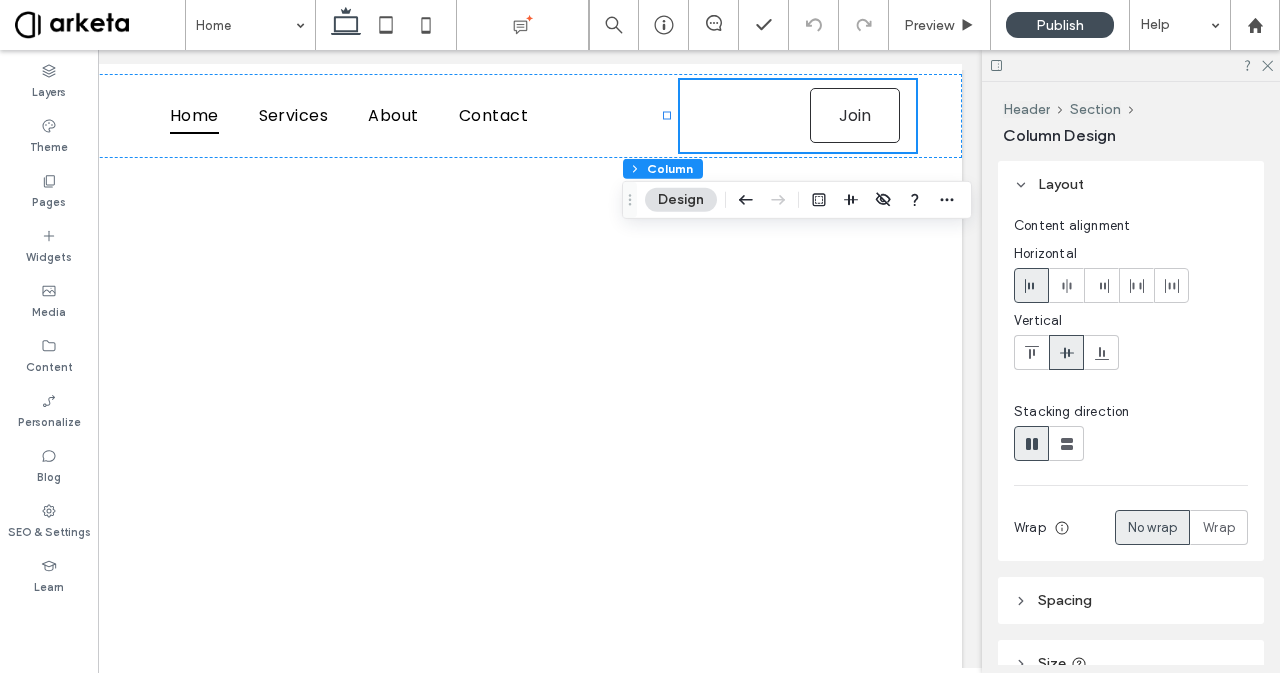 scroll, scrollTop: 225, scrollLeft: 0, axis: vertical 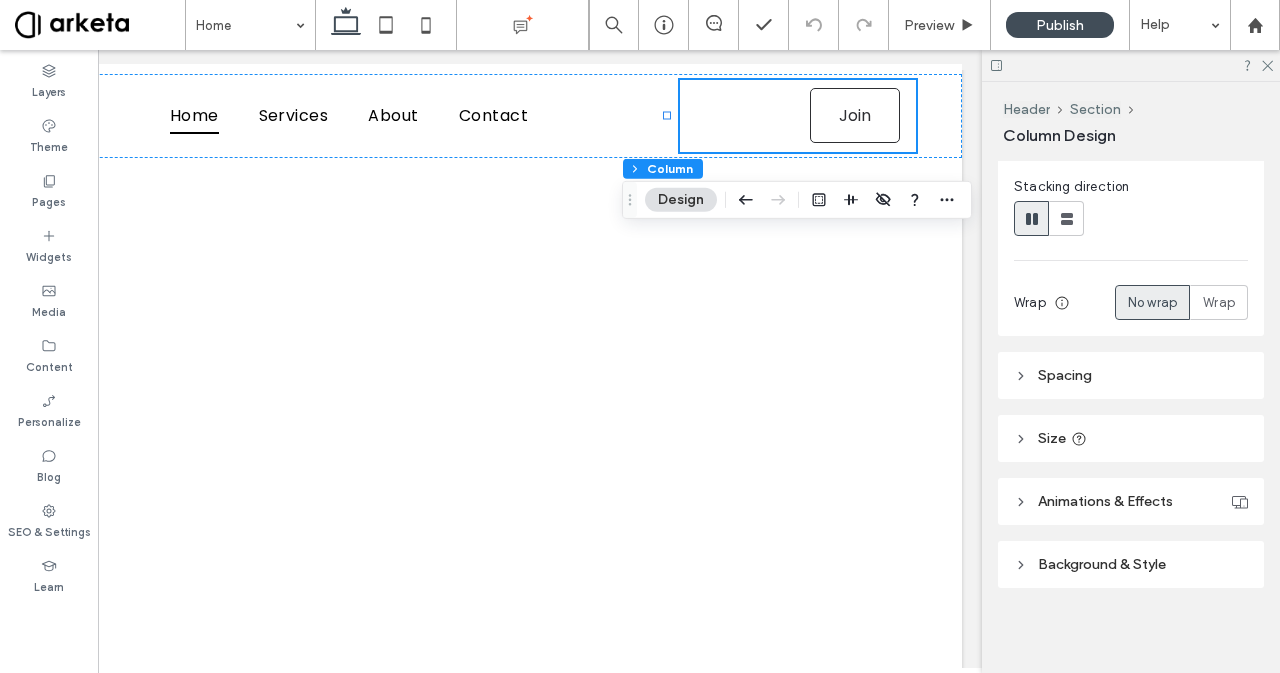 click 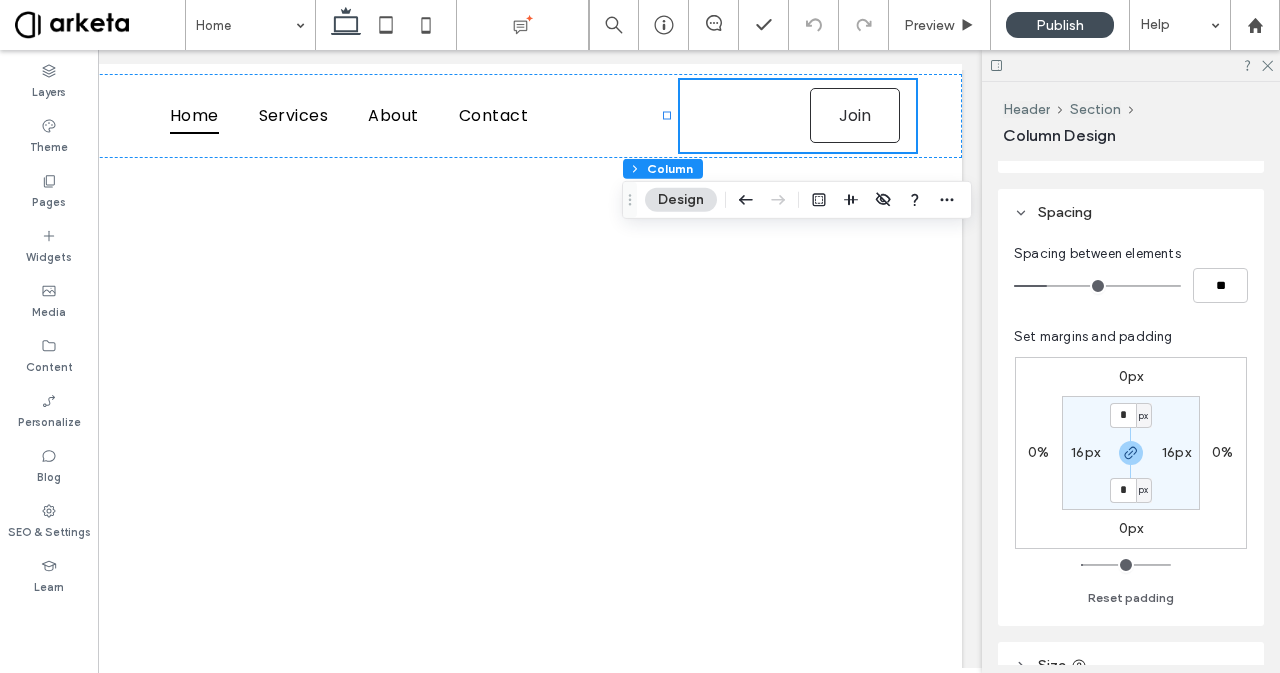 scroll, scrollTop: 390, scrollLeft: 0, axis: vertical 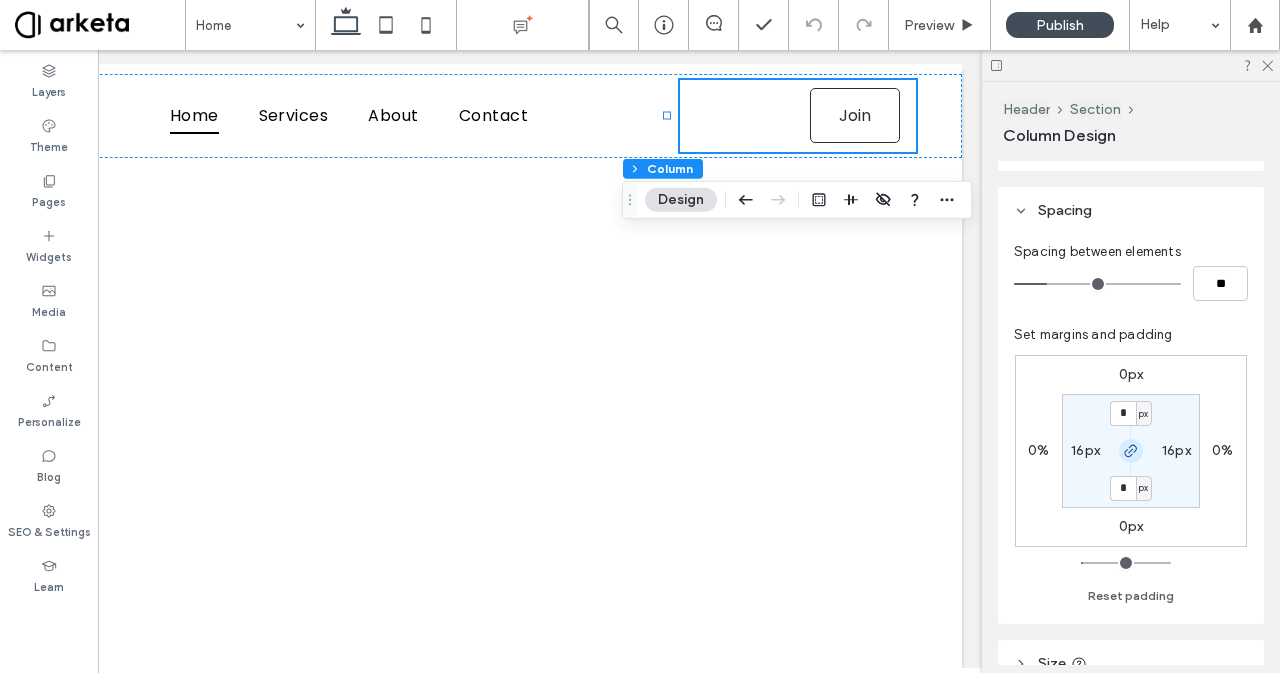 click 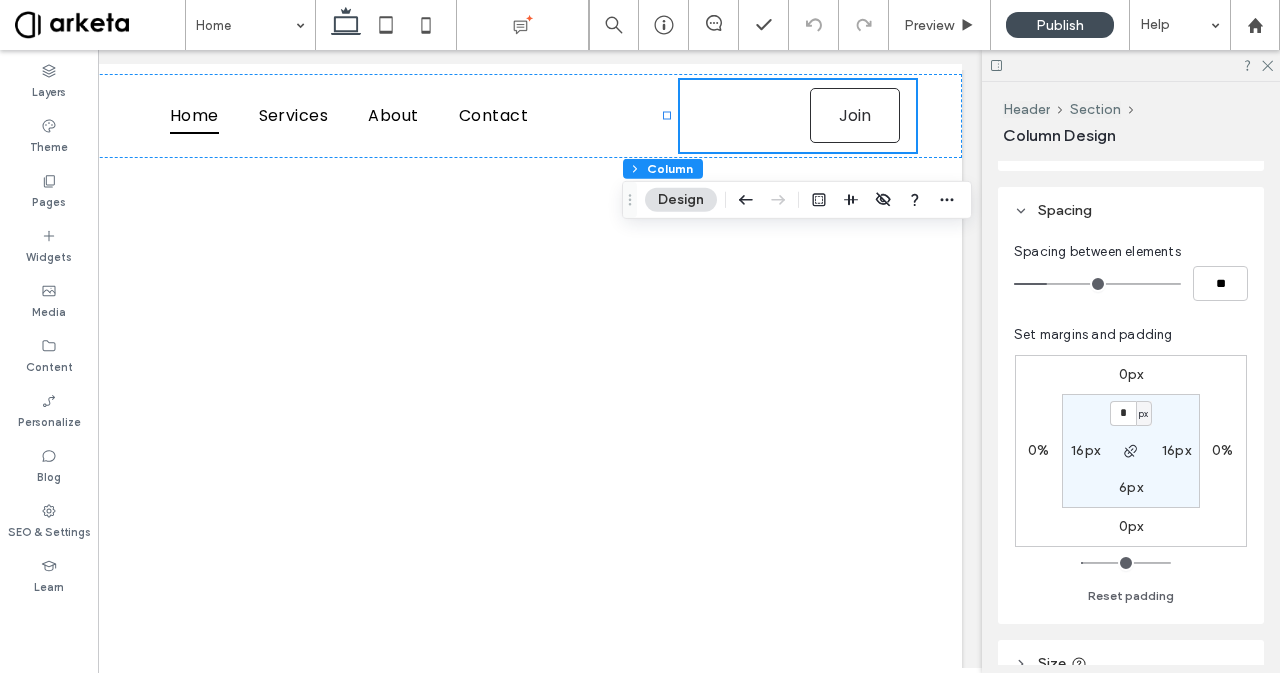 click on "16px" at bounding box center (1085, 450) 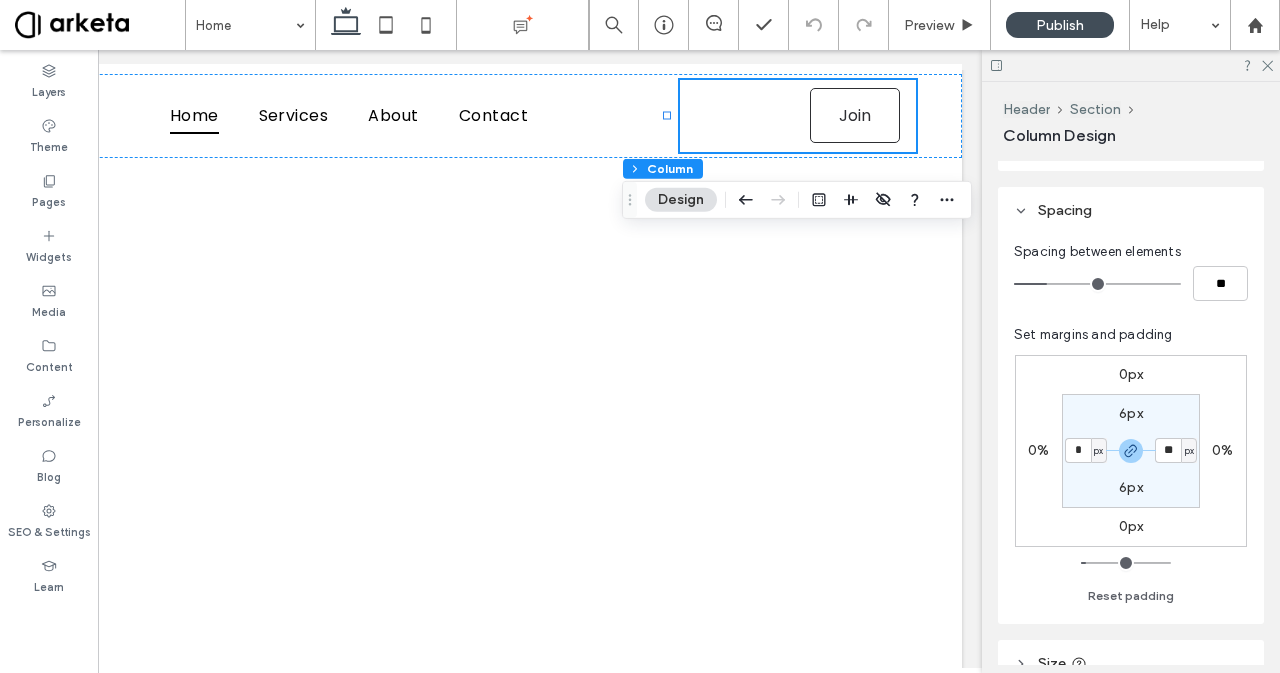type on "*" 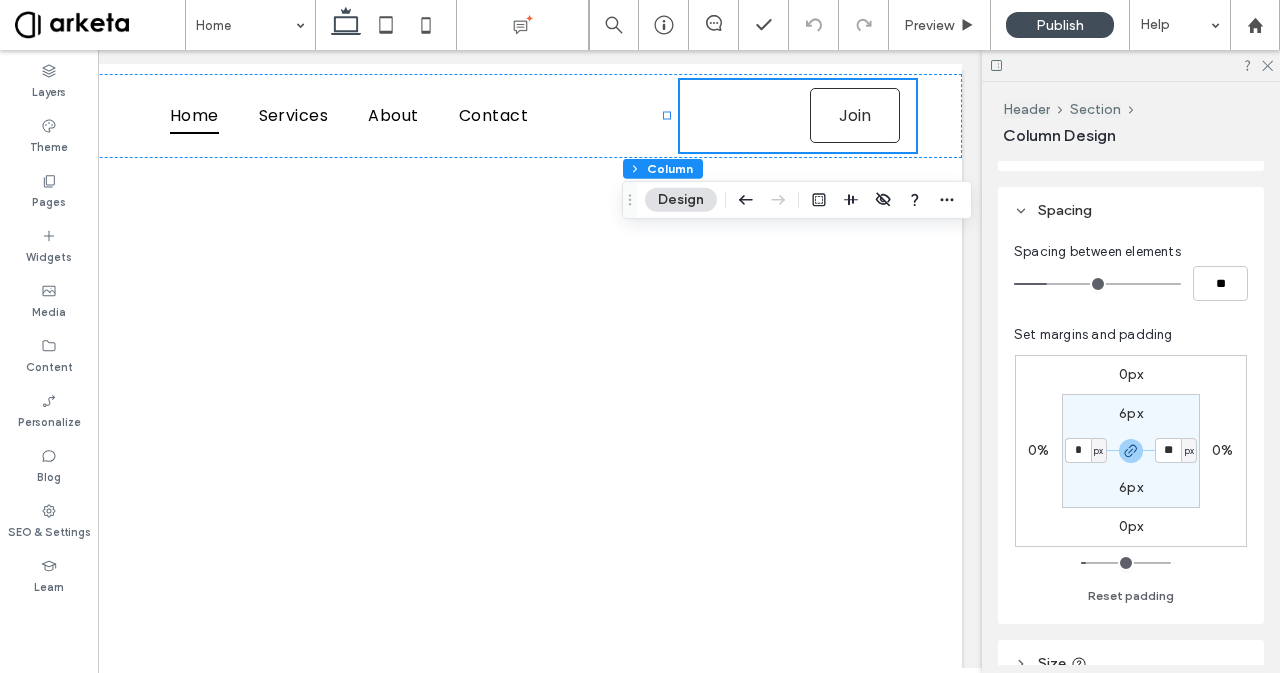 type on "*" 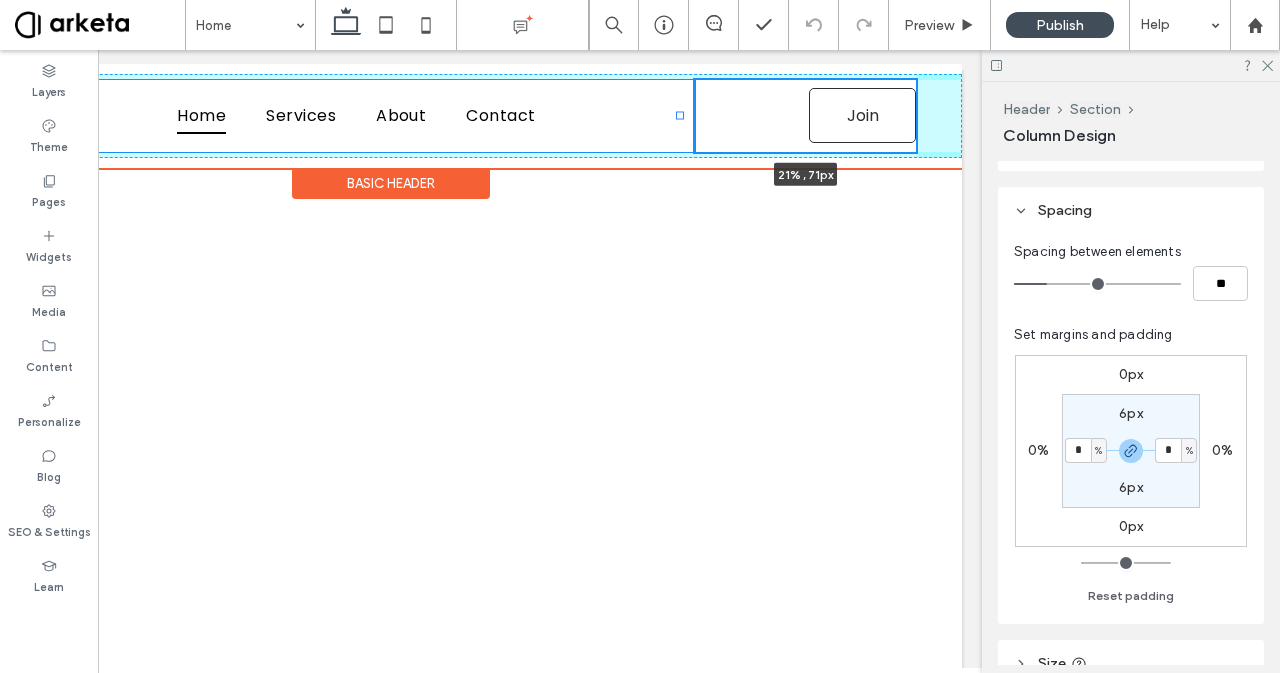 click on "Home
Services
About
Contact
Join
21% , 71px" at bounding box center [391, 116] 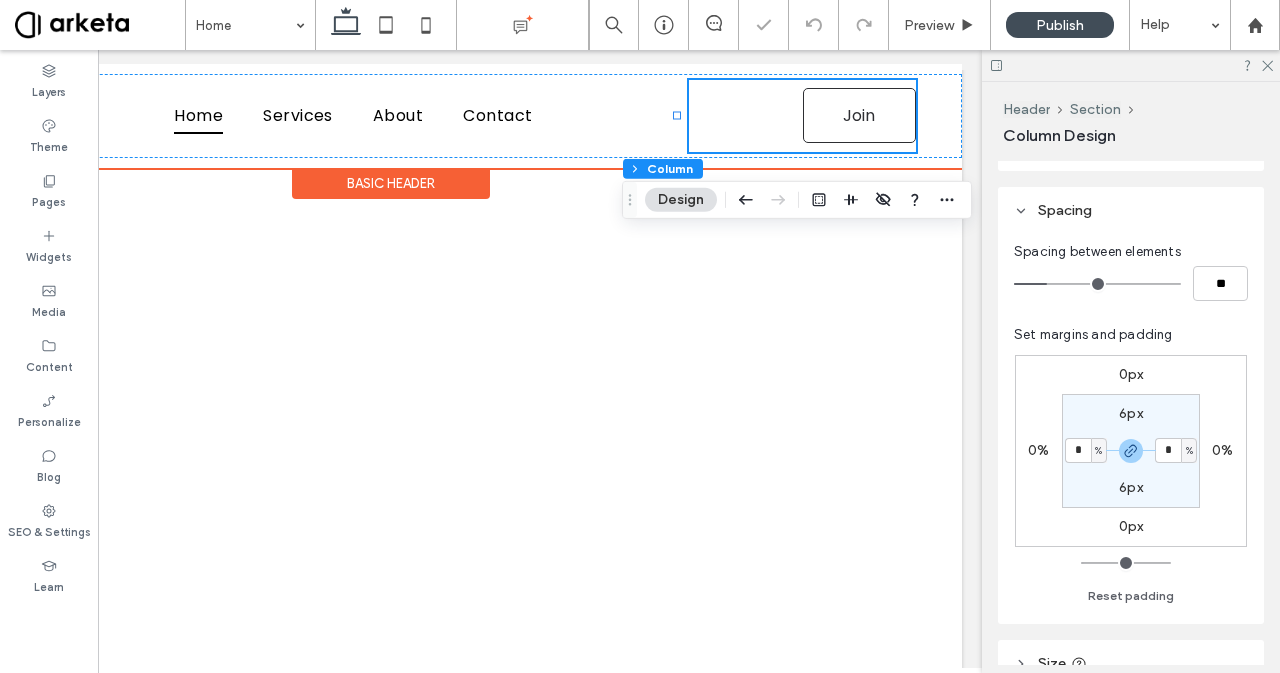 click on "Join
22% , 71px" at bounding box center [802, 116] 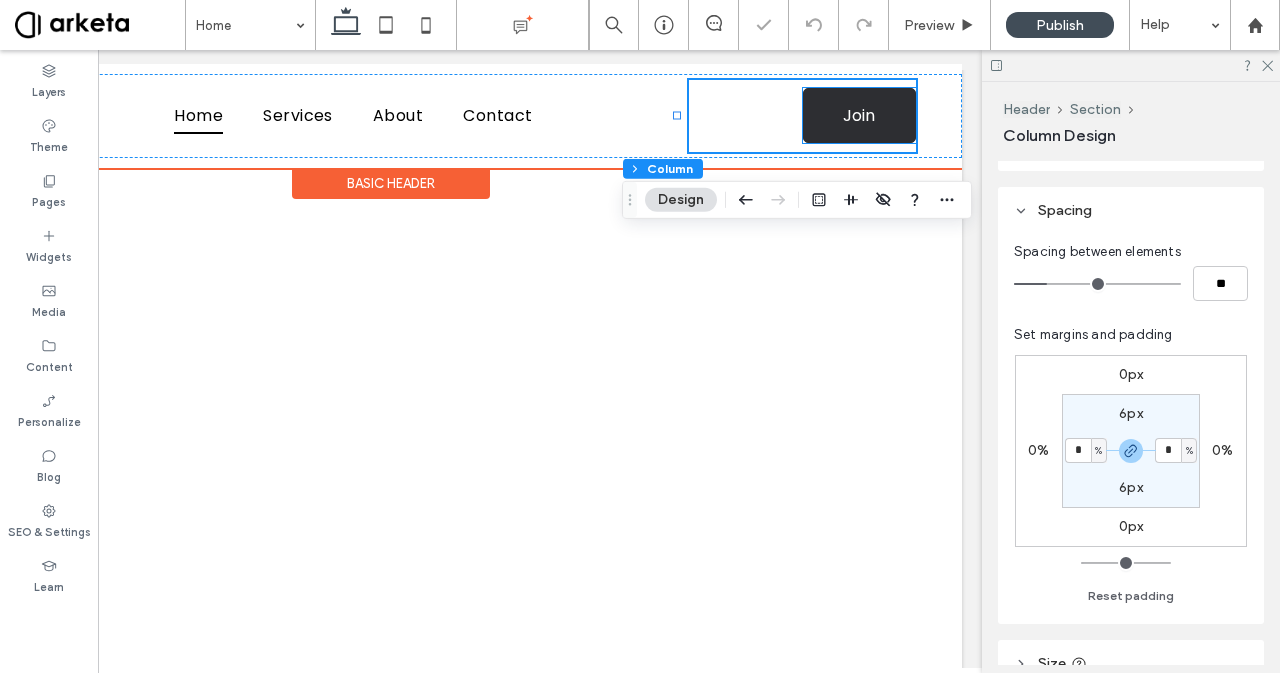click on "Join" at bounding box center (859, 115) 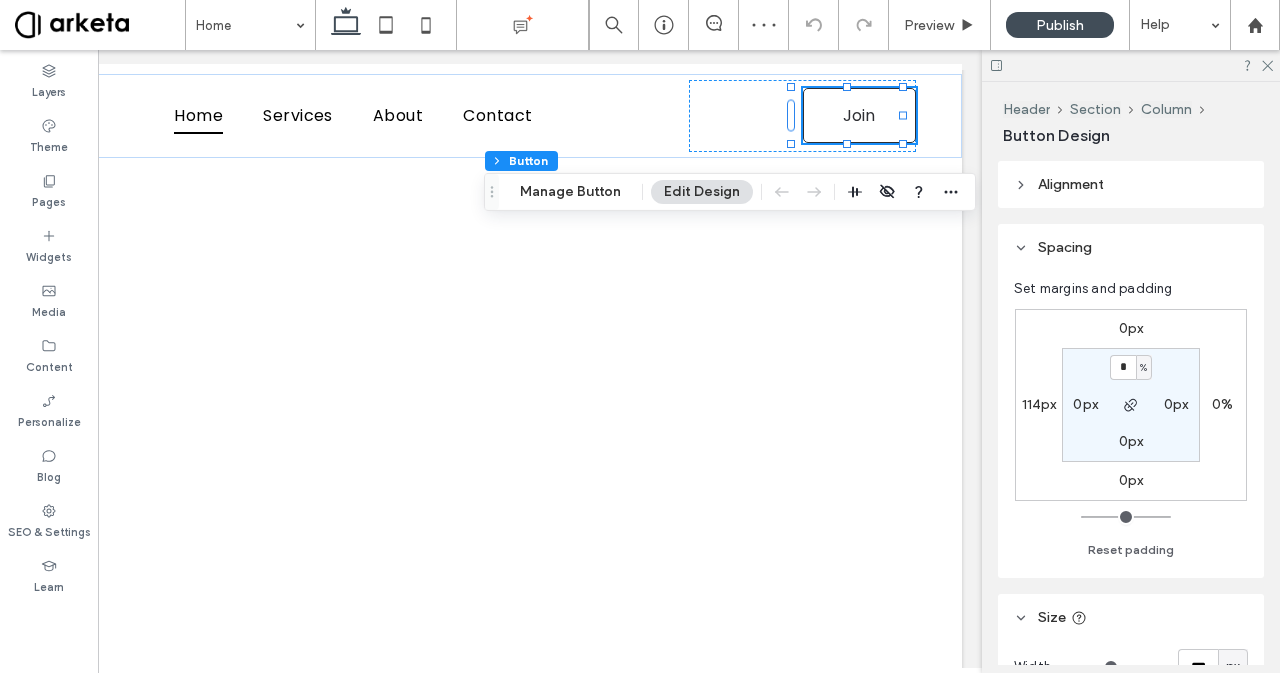 click 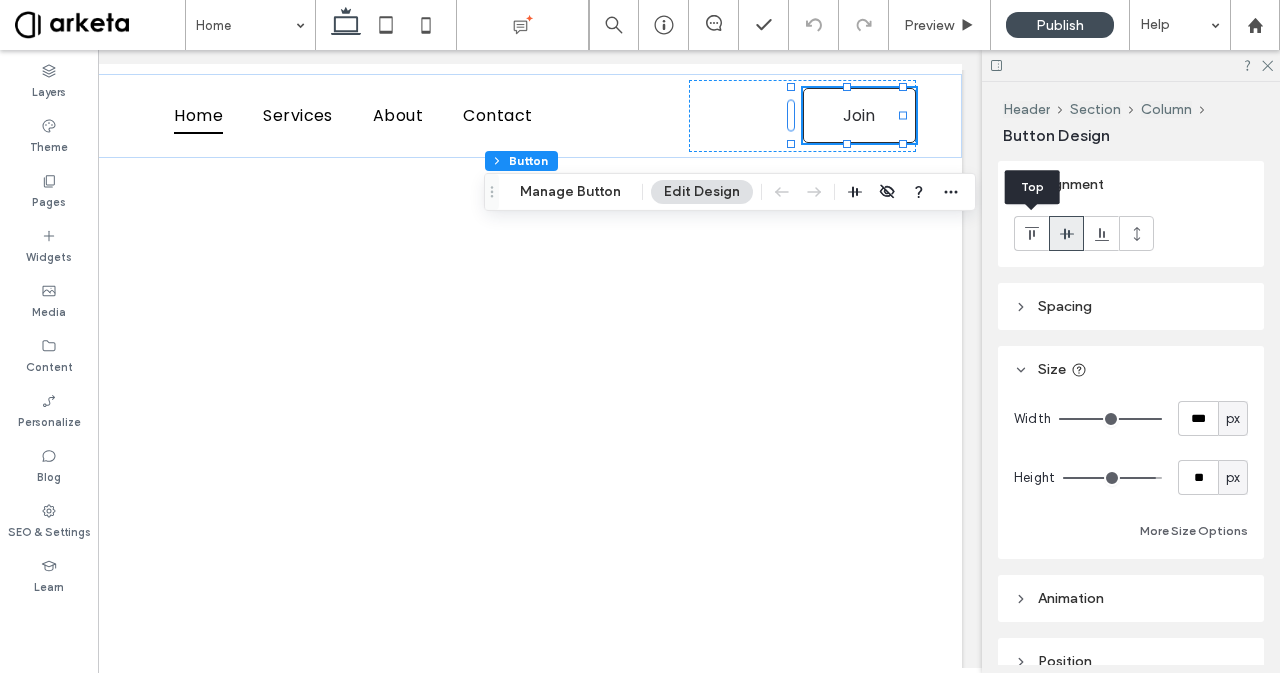 click 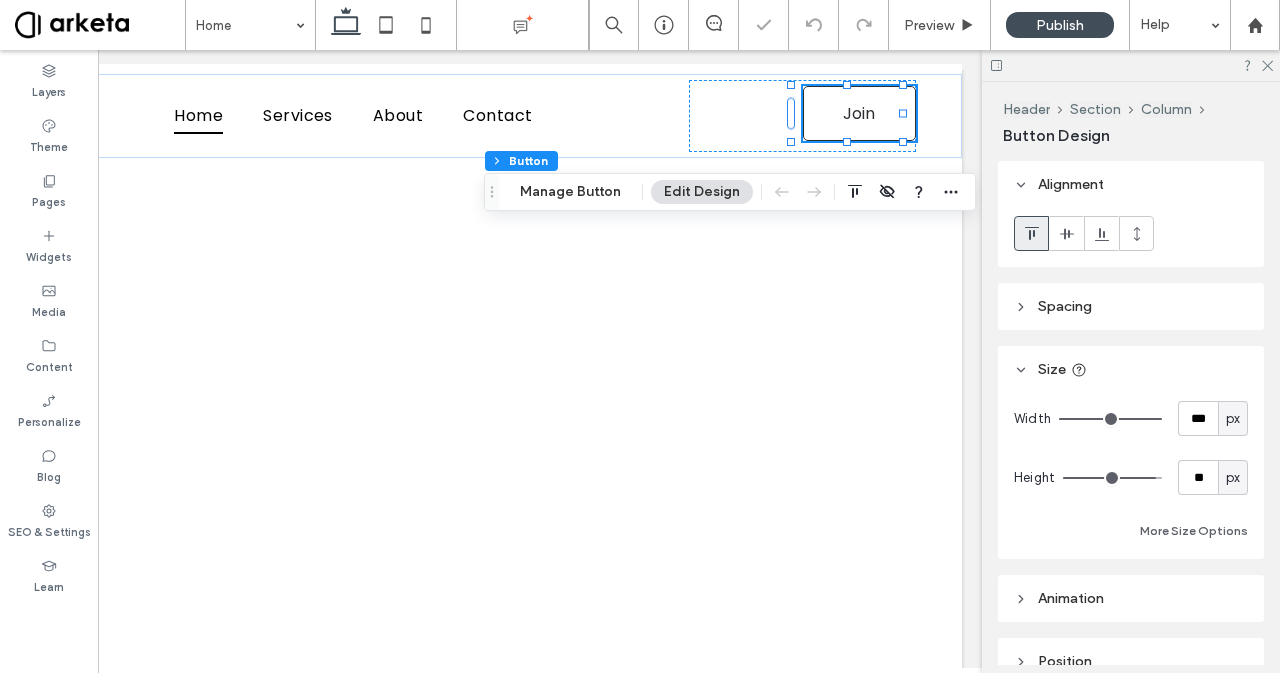 click at bounding box center (1066, 233) 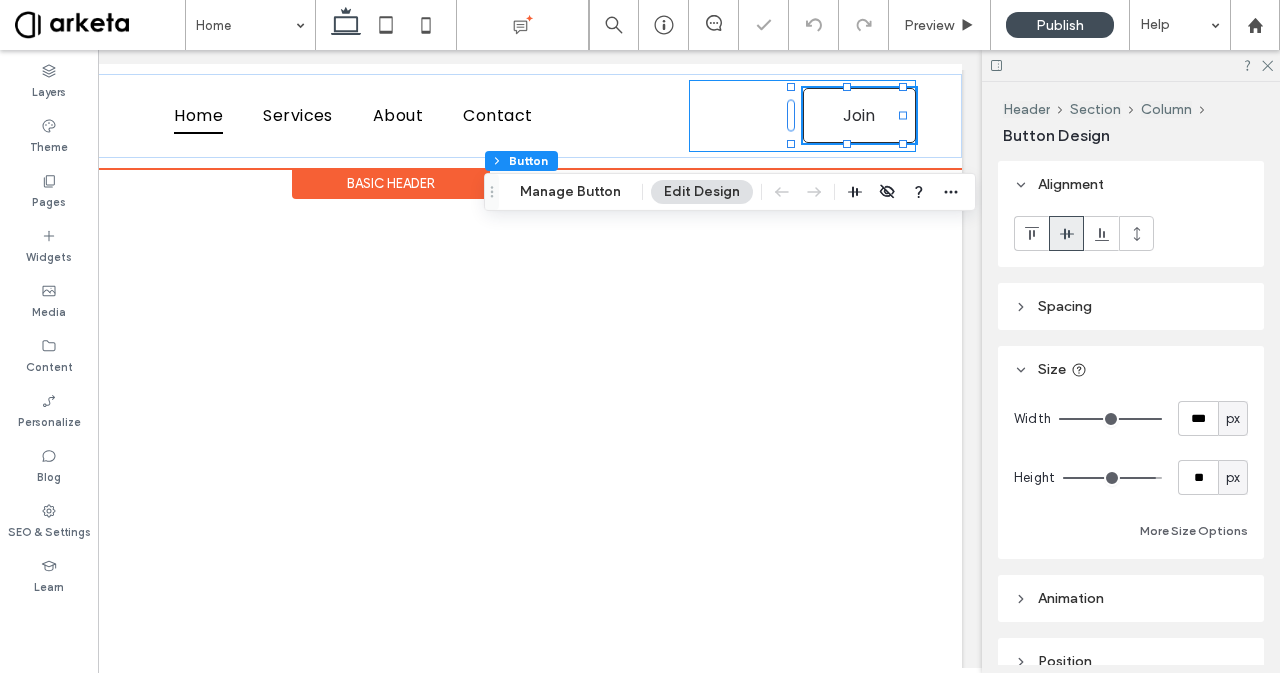 click on "Join" at bounding box center (802, 116) 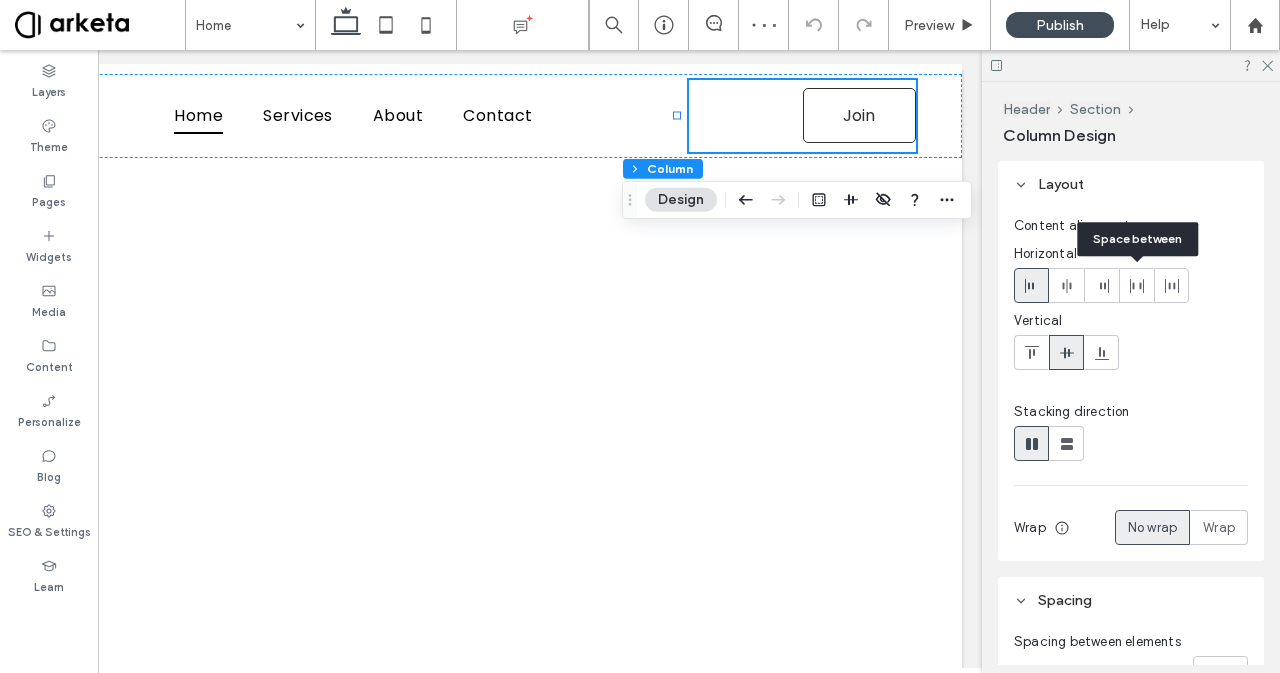 click 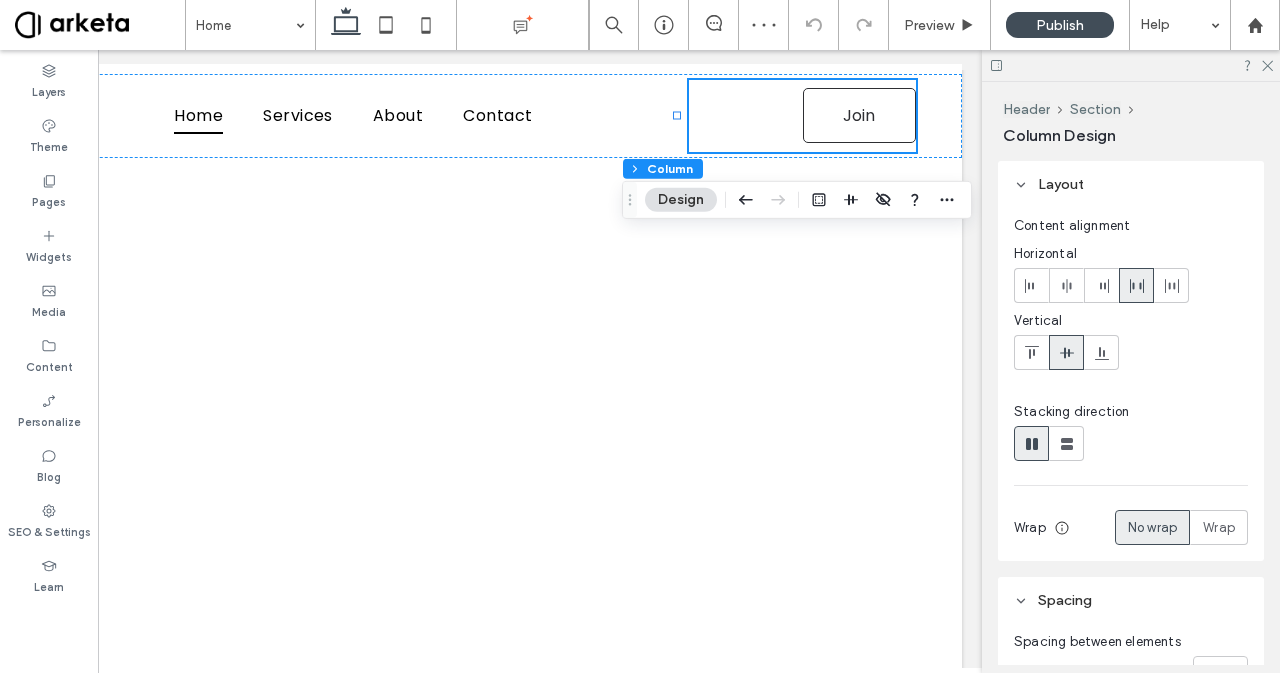 click 